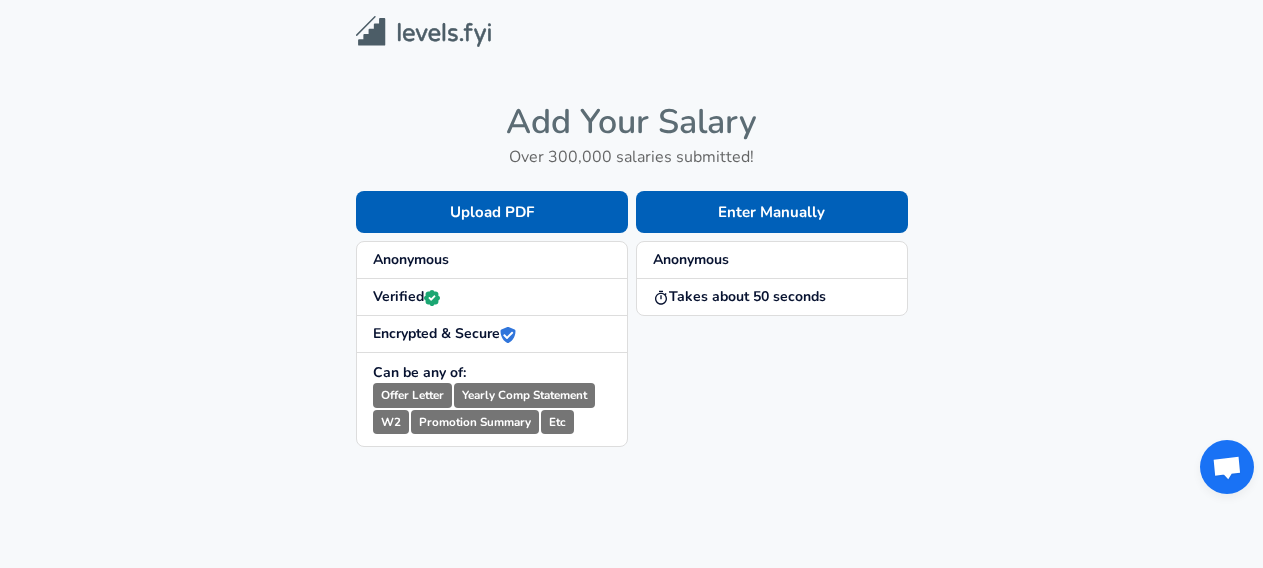scroll, scrollTop: 0, scrollLeft: 0, axis: both 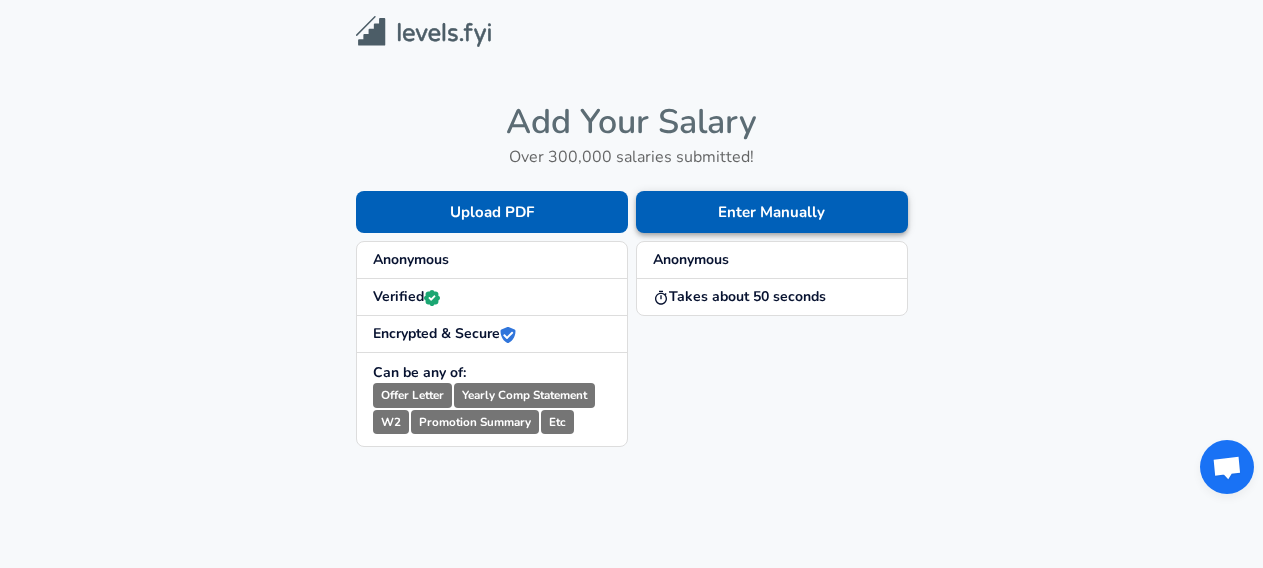 click on "Enter Manually" at bounding box center [772, 212] 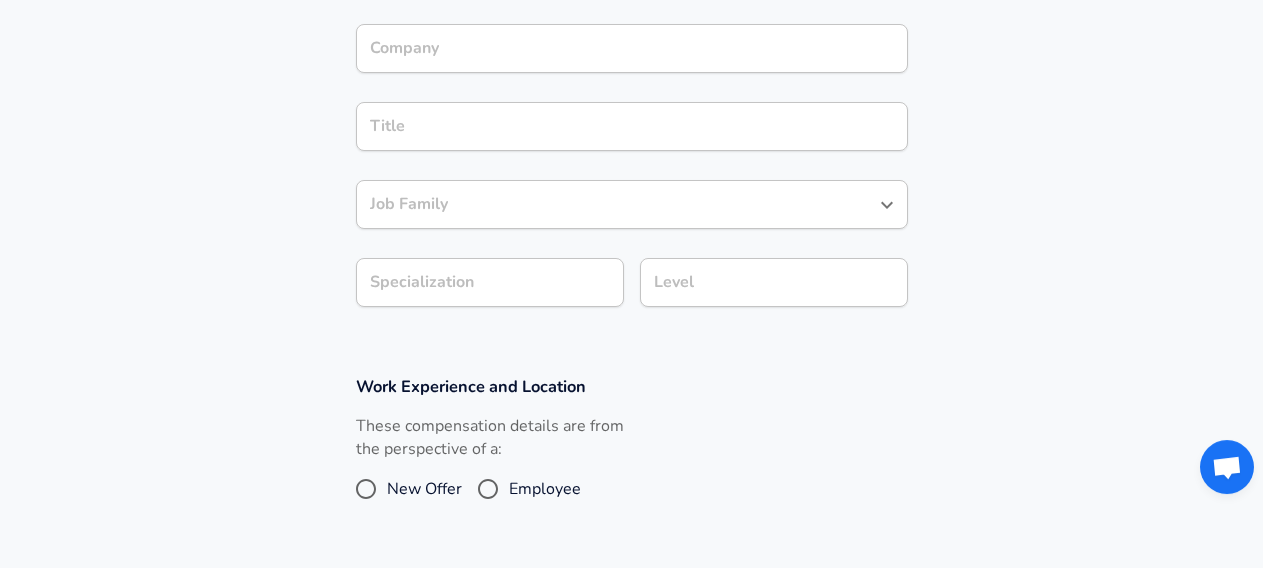 scroll, scrollTop: 417, scrollLeft: 0, axis: vertical 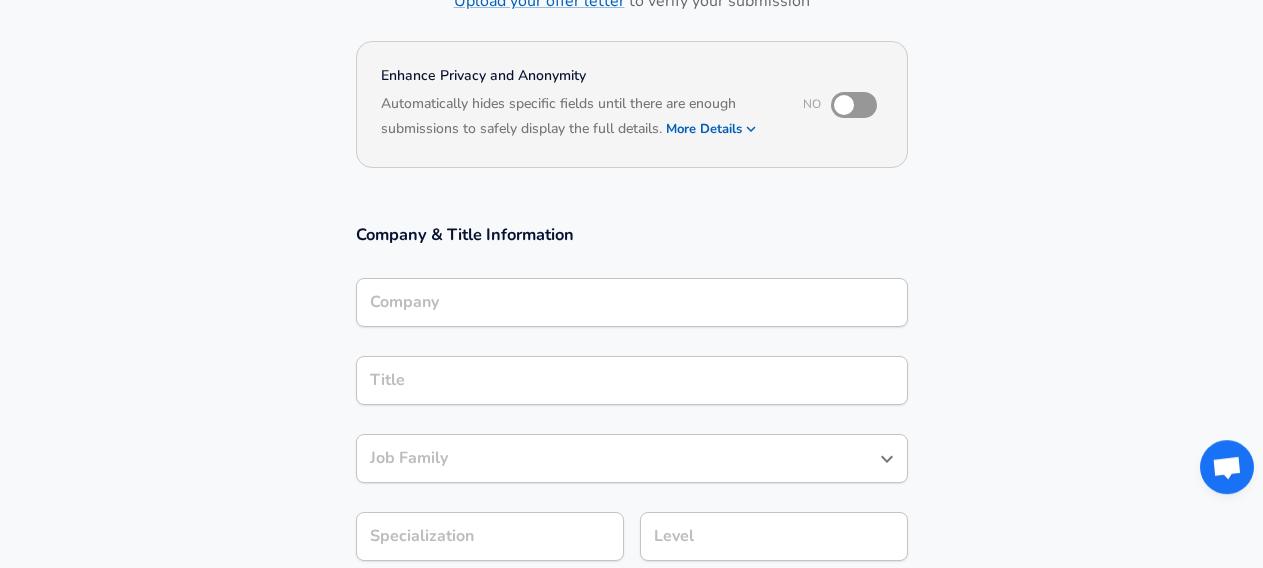 click on "Company" at bounding box center [632, 302] 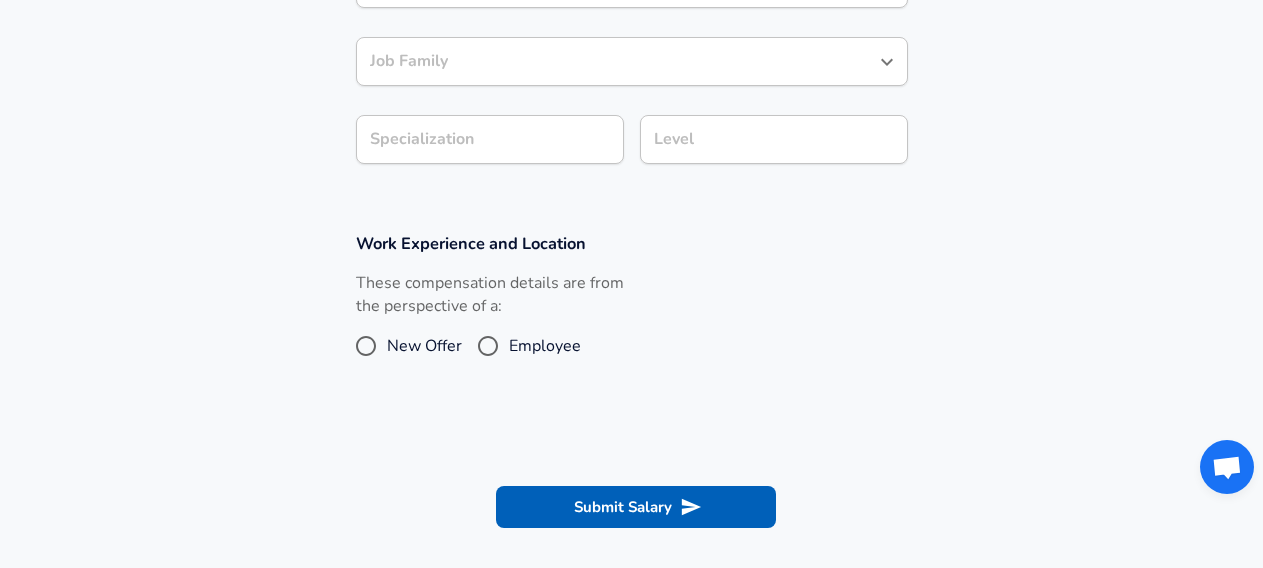 scroll, scrollTop: 562, scrollLeft: 0, axis: vertical 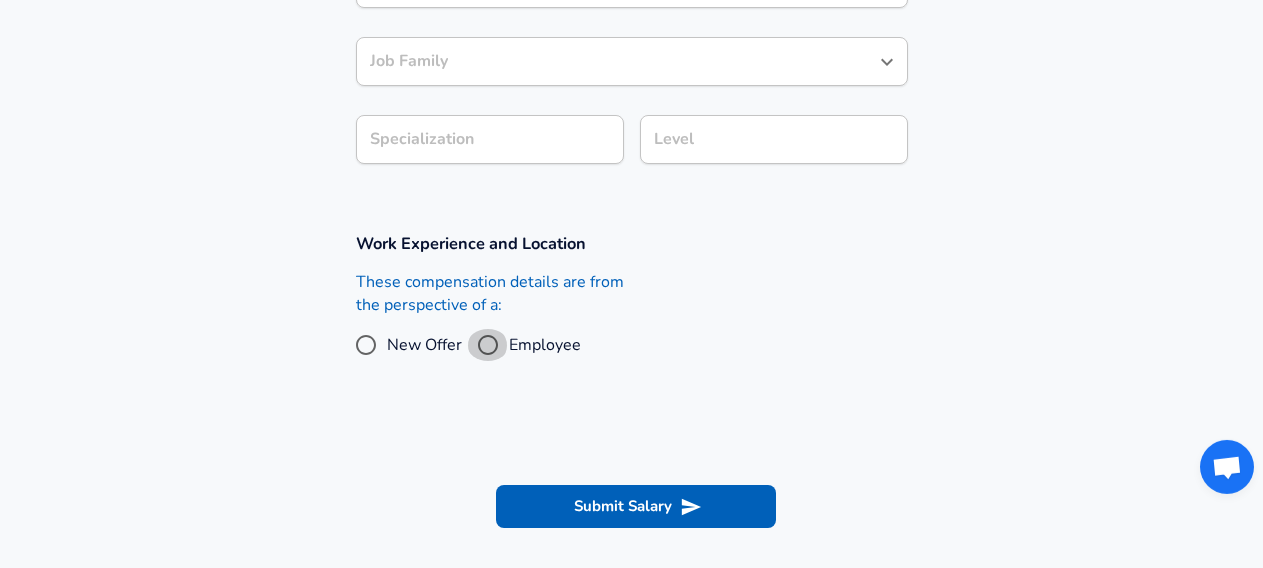 click on "Employee" at bounding box center [488, 345] 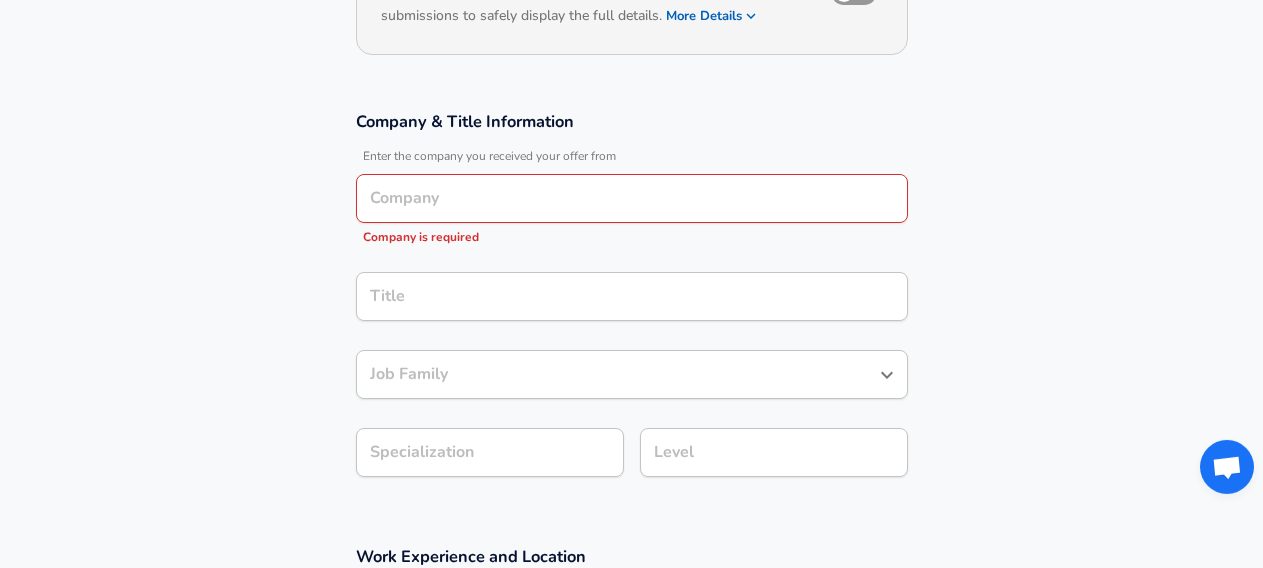 scroll, scrollTop: 265, scrollLeft: 0, axis: vertical 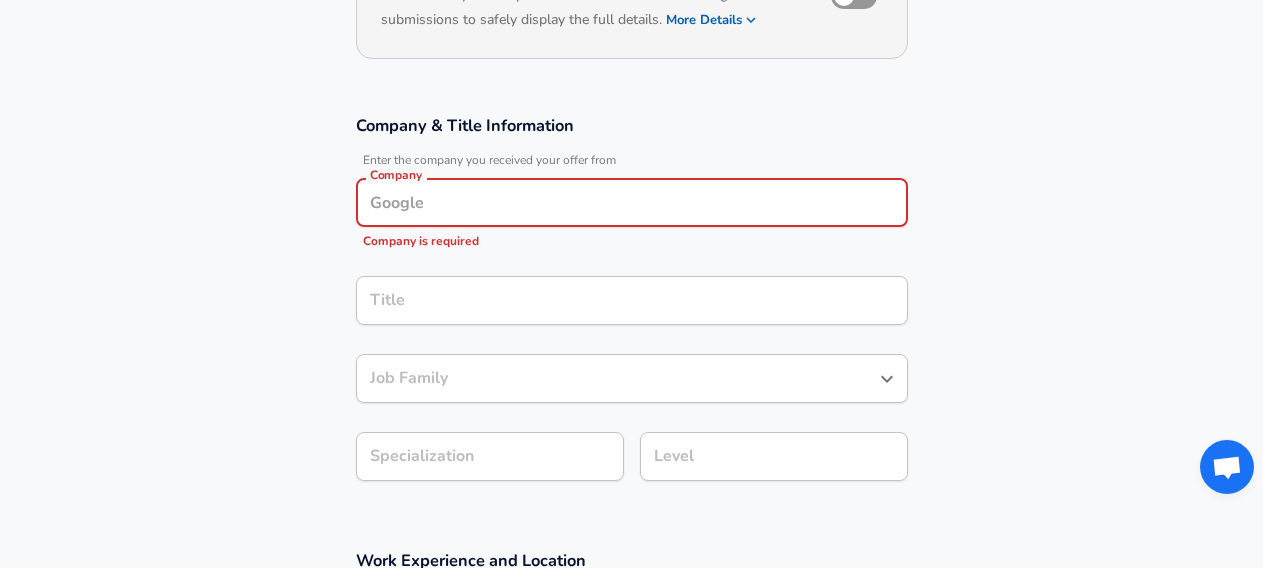 click on "Company" at bounding box center (632, 202) 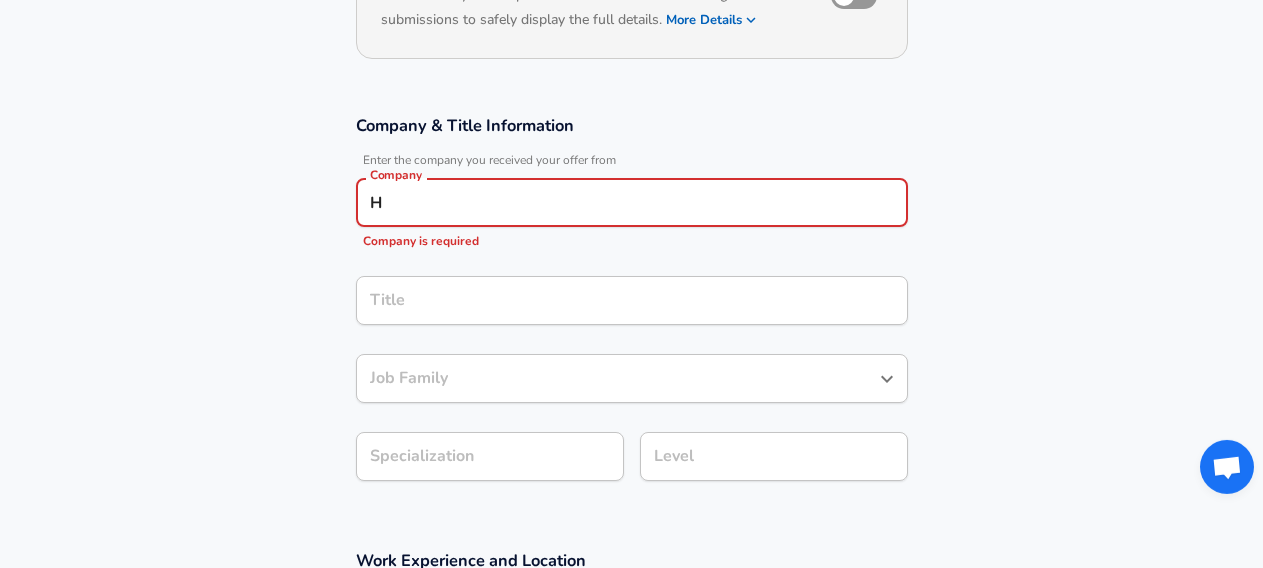 type on "He" 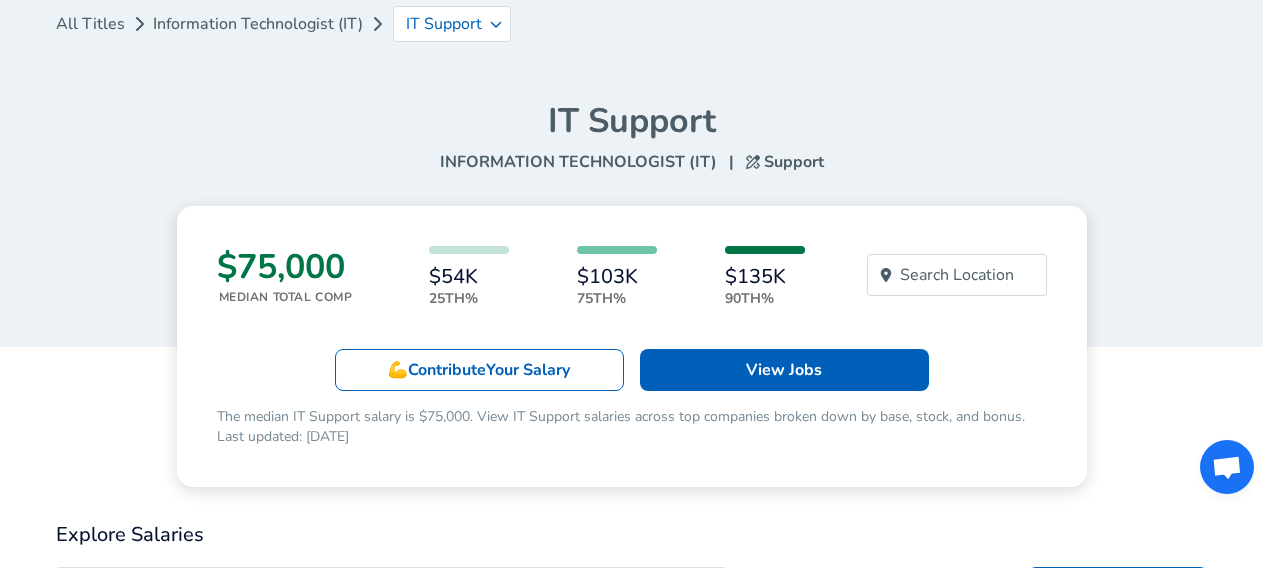 scroll, scrollTop: 0, scrollLeft: 0, axis: both 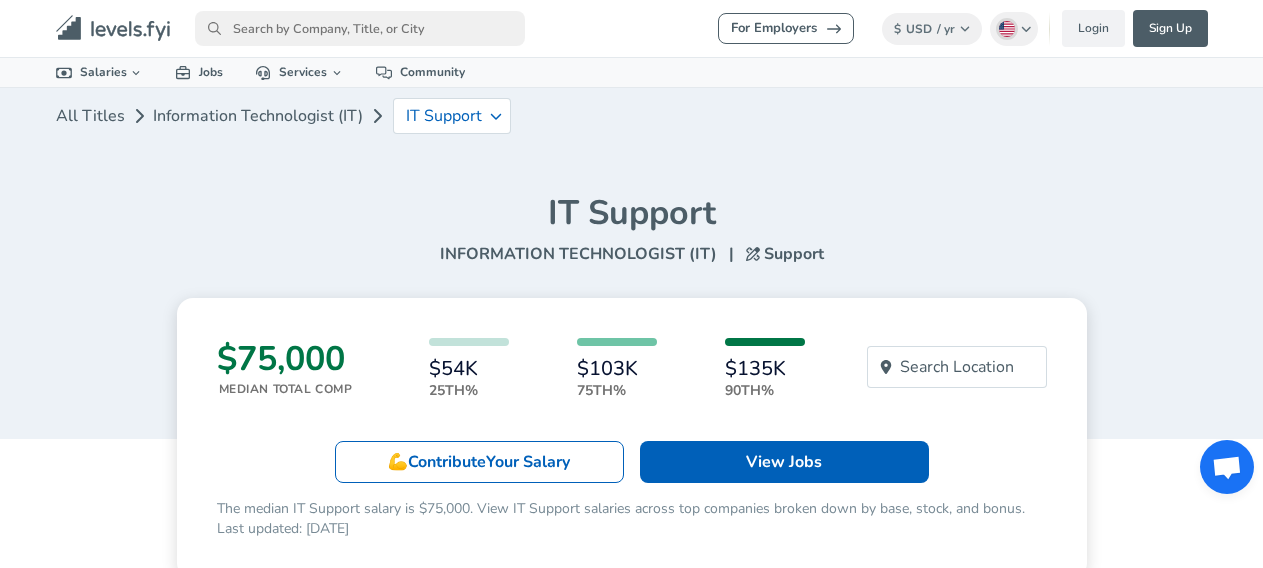 click at bounding box center (360, 28) 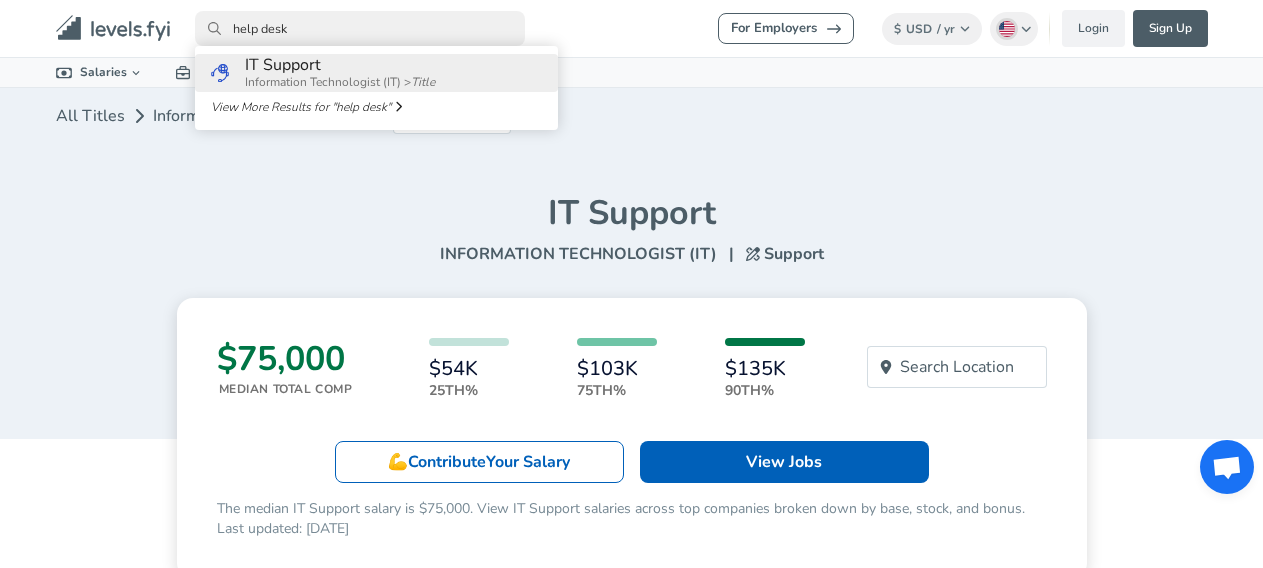 type on "help desk" 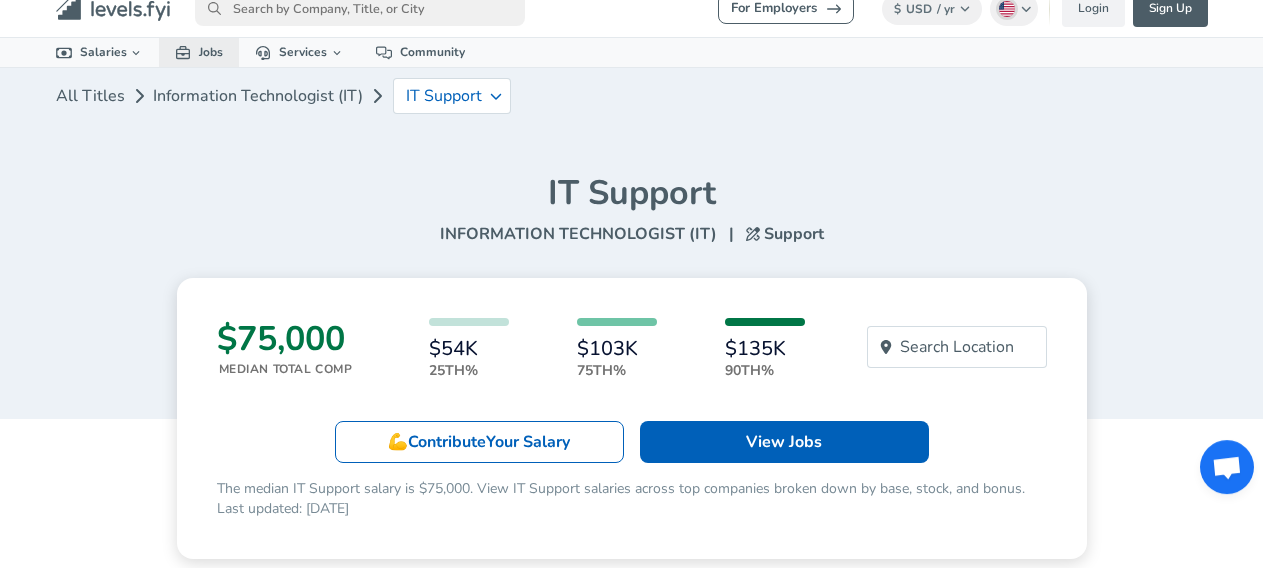 scroll, scrollTop: 0, scrollLeft: 0, axis: both 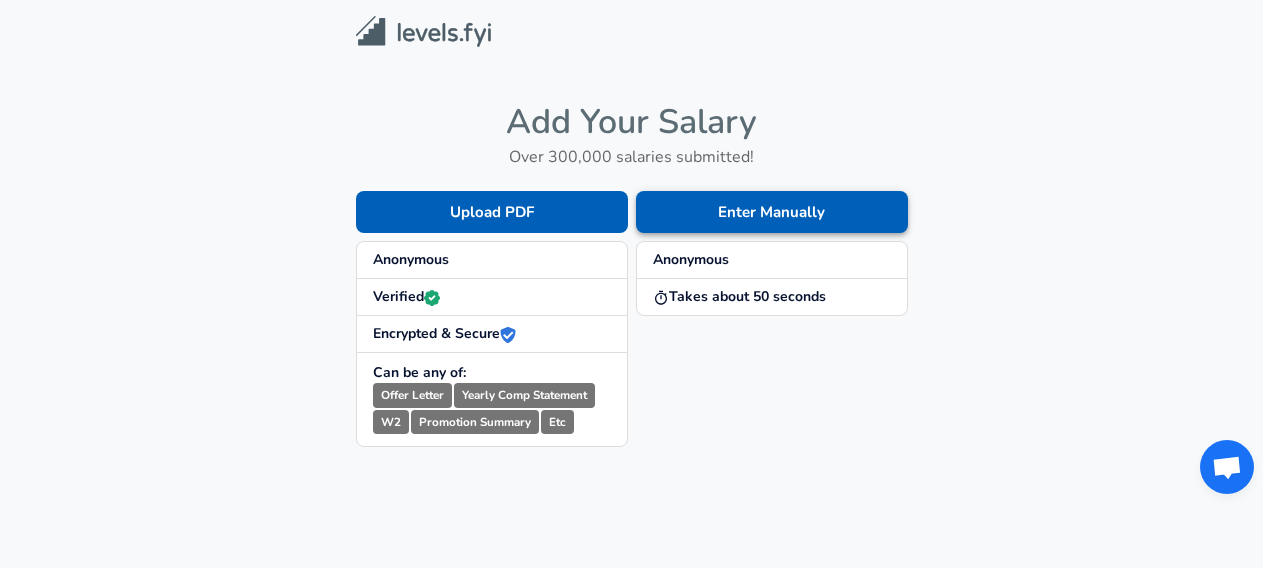 click on "Enter Manually" at bounding box center [772, 212] 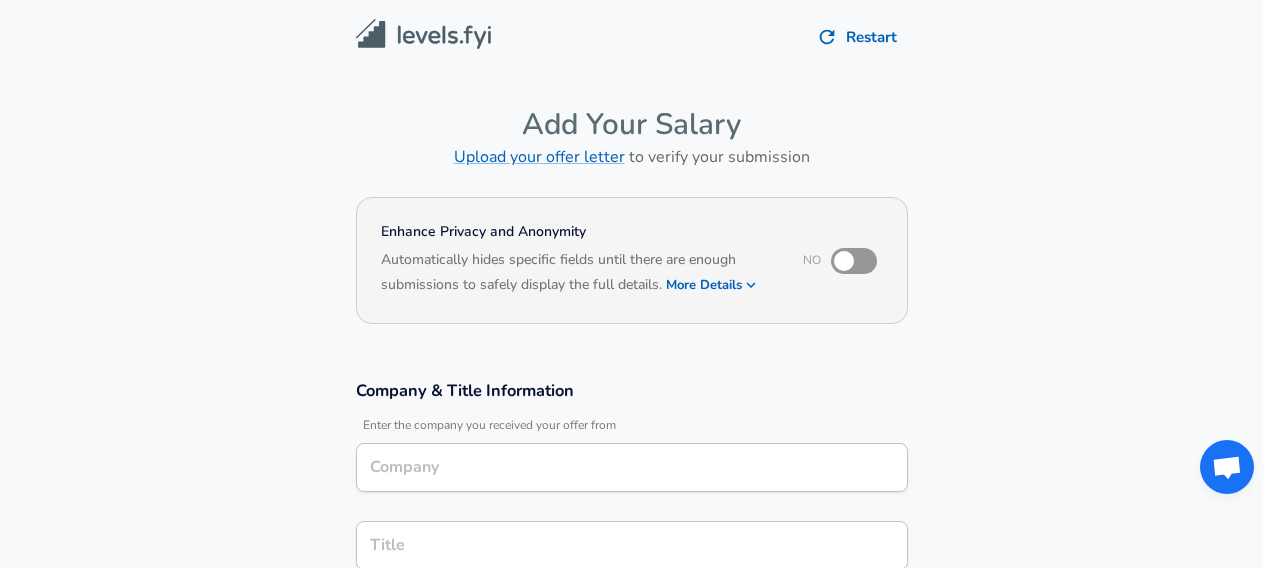 click on "Company" at bounding box center [632, 467] 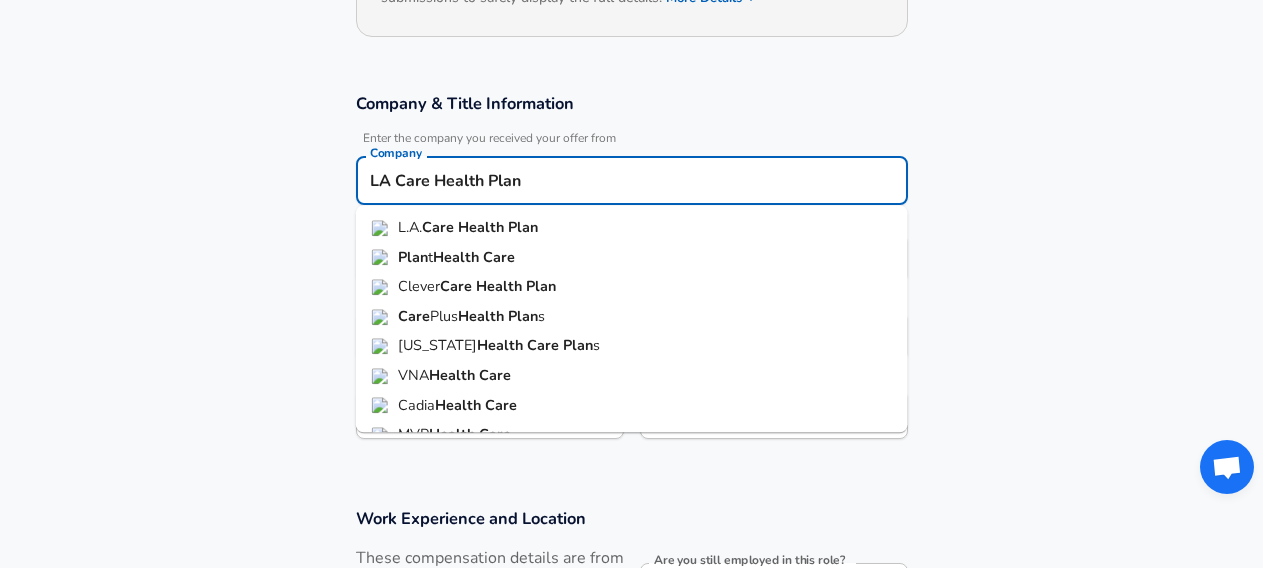 scroll, scrollTop: 287, scrollLeft: 0, axis: vertical 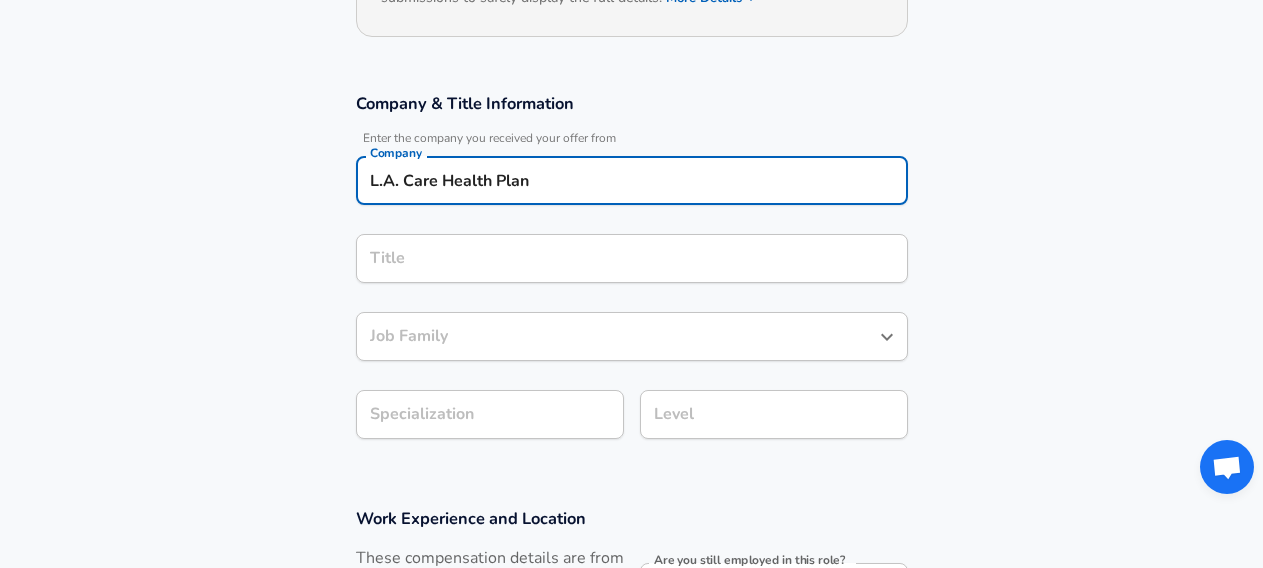 click on "Title" at bounding box center (632, 258) 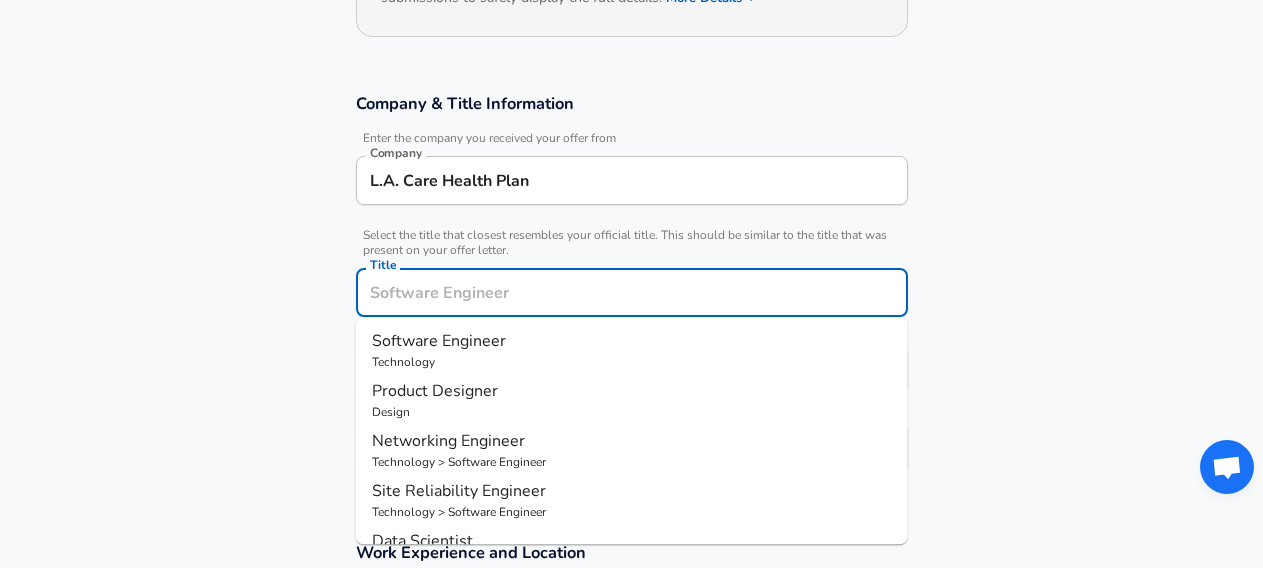scroll, scrollTop: 328, scrollLeft: 0, axis: vertical 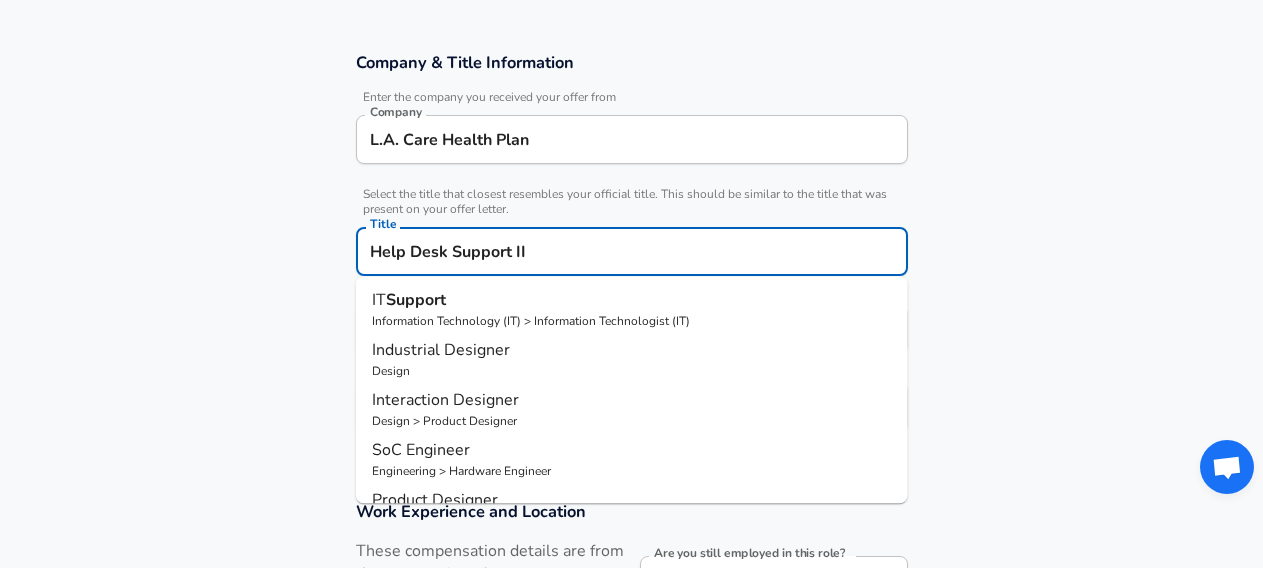 click on "Company & Title Information   Enter the company you received your offer from Company L.A. Care Health Plan Company   Select the title that closest resembles your official title. This should be similar to the title that was present on your offer letter. Title Help Desk Support II Title IT  Support Information Technology (IT) > Information Technologist (IT) Industrial Designer Design Interaction Designer Design > Product Designer SoC Engineer Engineering > Hardware Engineer Product Designer Design Graphic Designer Design Fashion Designer Design UI Designer Design > Product Designer UX Designer Design > Product Designer Web Designer Design > Product Designer Job Family Job Family Specialization Specialization Level Level" at bounding box center (631, 252) 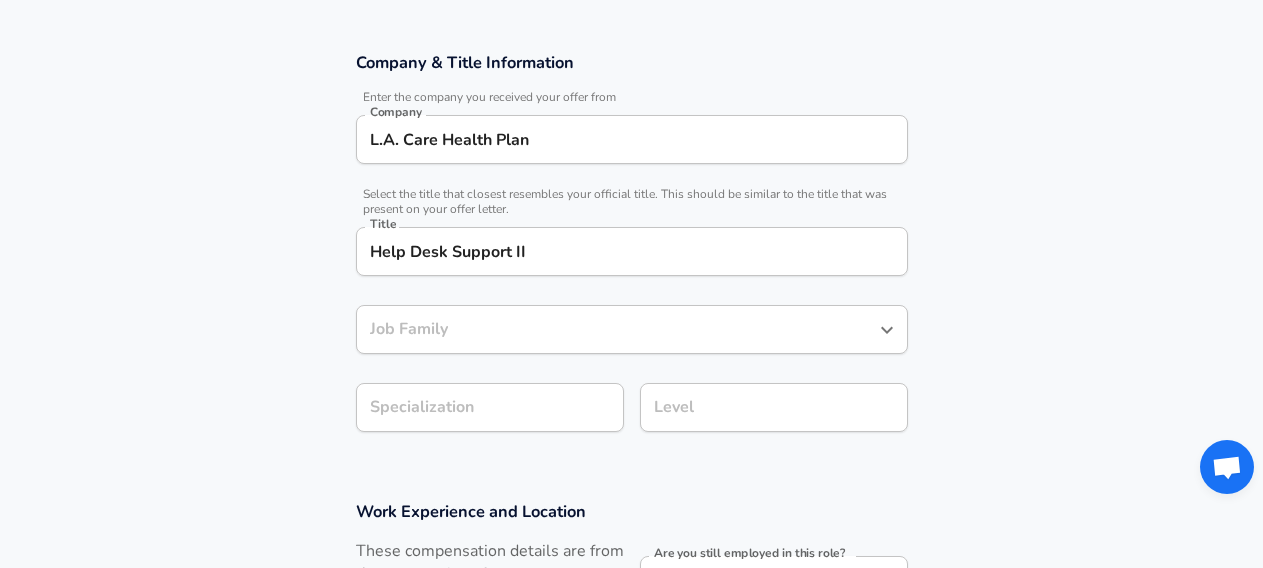 click on "Job Family" at bounding box center (632, 329) 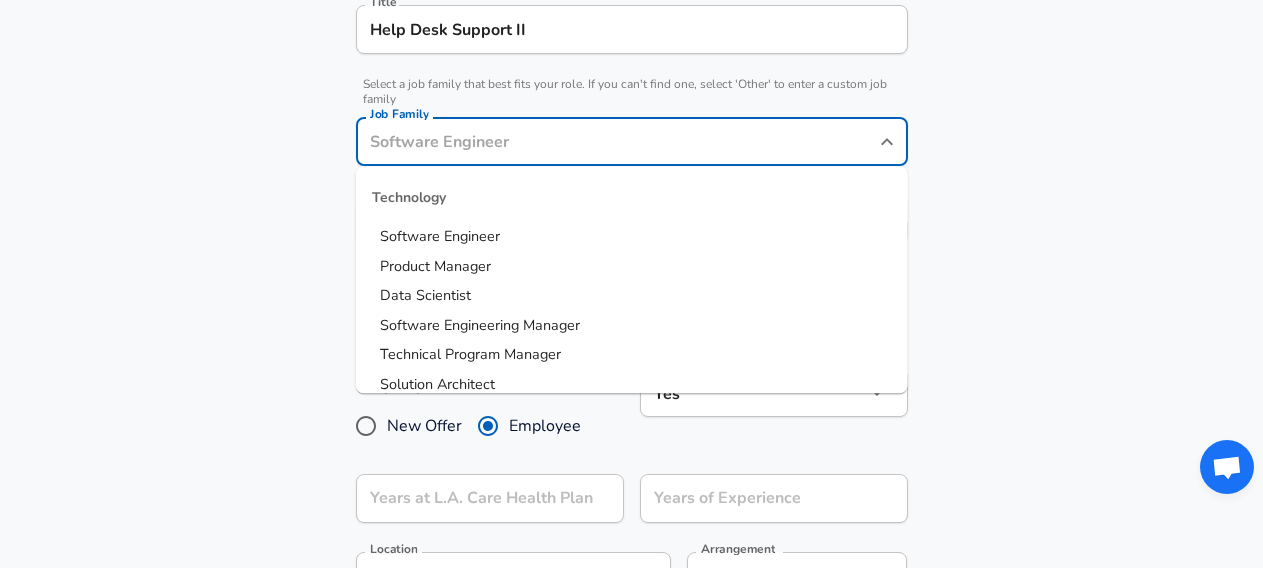 scroll, scrollTop: 550, scrollLeft: 0, axis: vertical 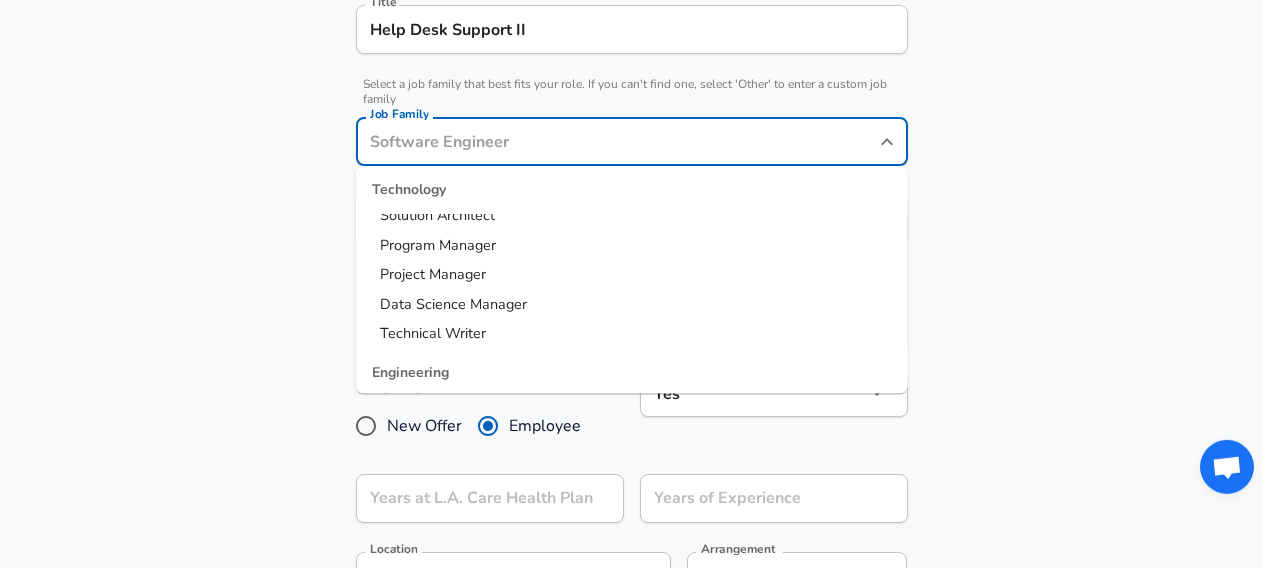 click on "Help Desk Support II Title" at bounding box center [632, 29] 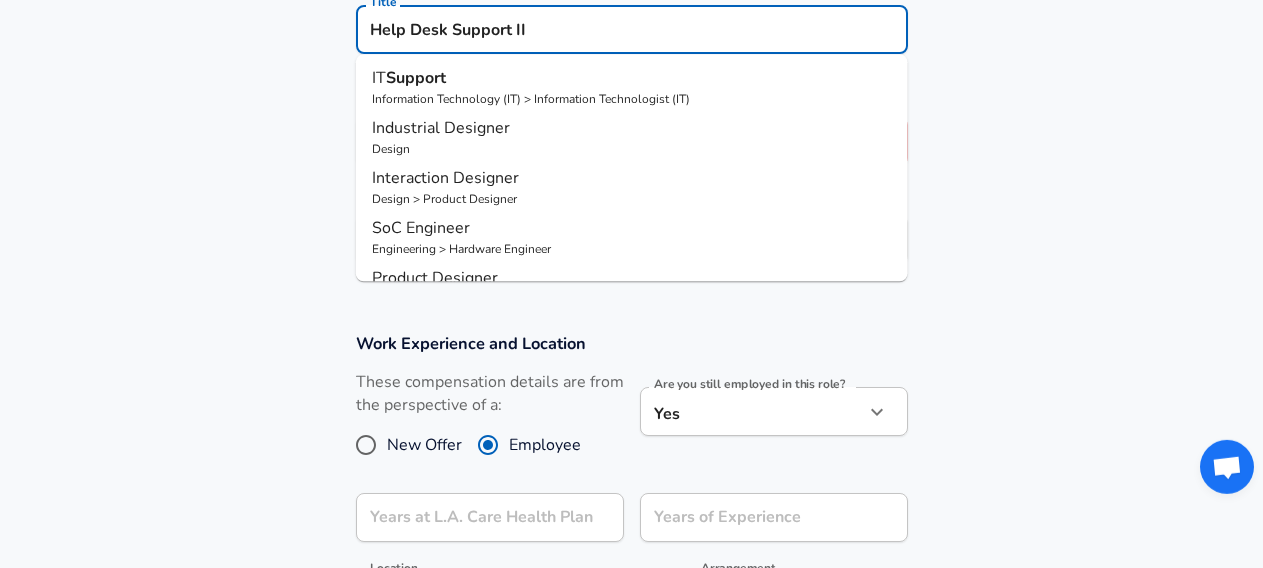 click on "Help Desk Support II Title" at bounding box center (632, 29) 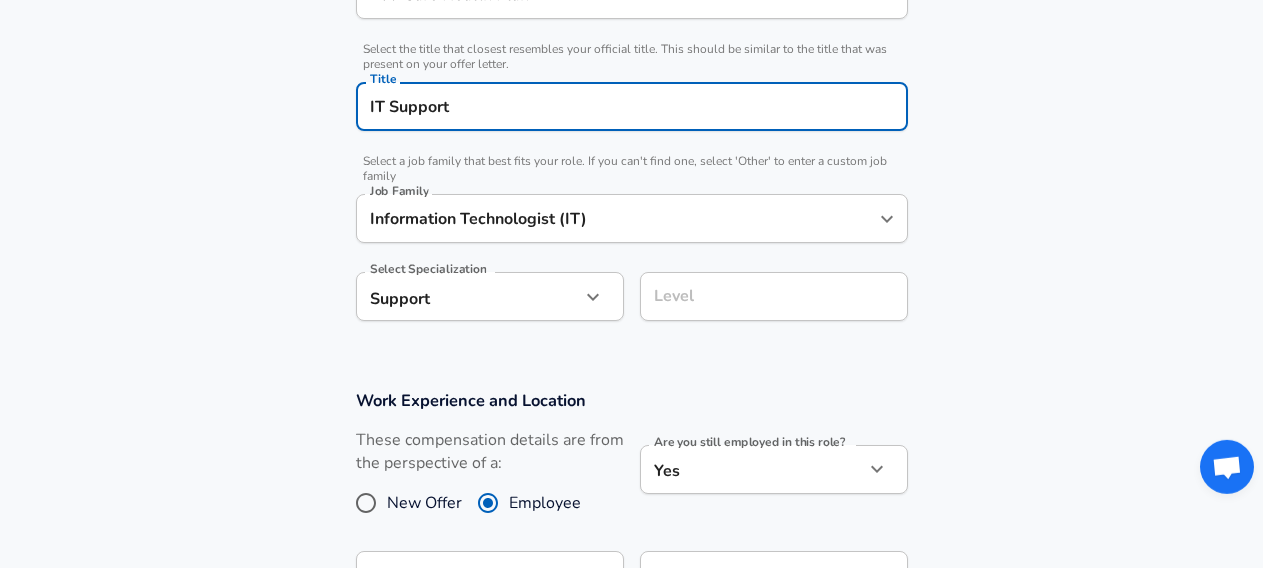 scroll, scrollTop: 468, scrollLeft: 0, axis: vertical 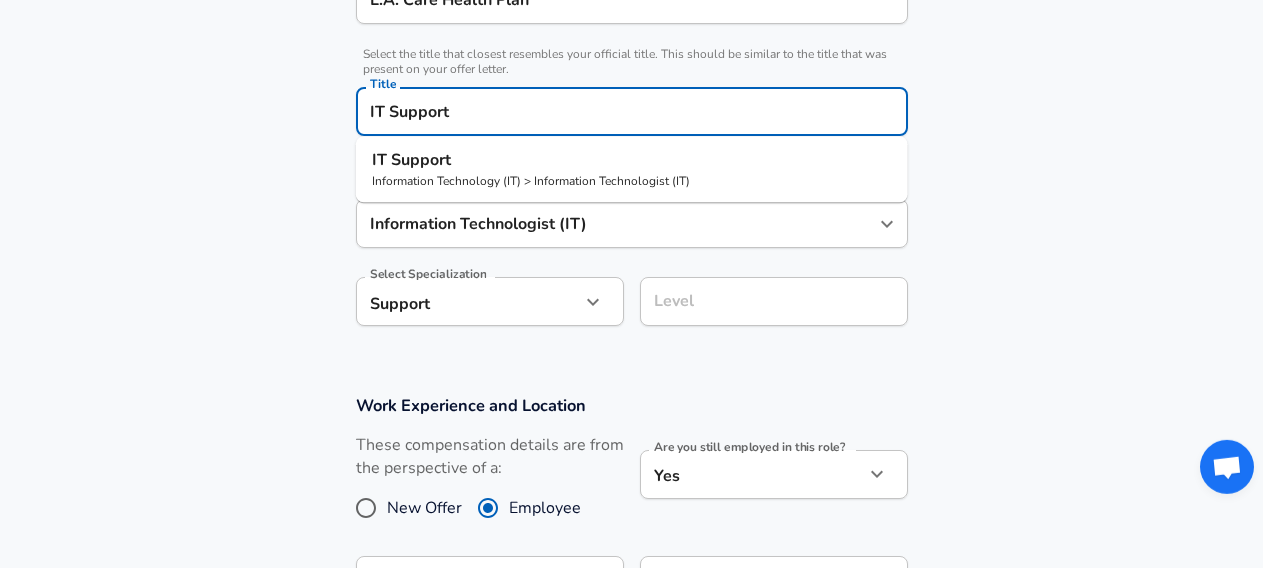 drag, startPoint x: 498, startPoint y: 115, endPoint x: 272, endPoint y: 122, distance: 226.10838 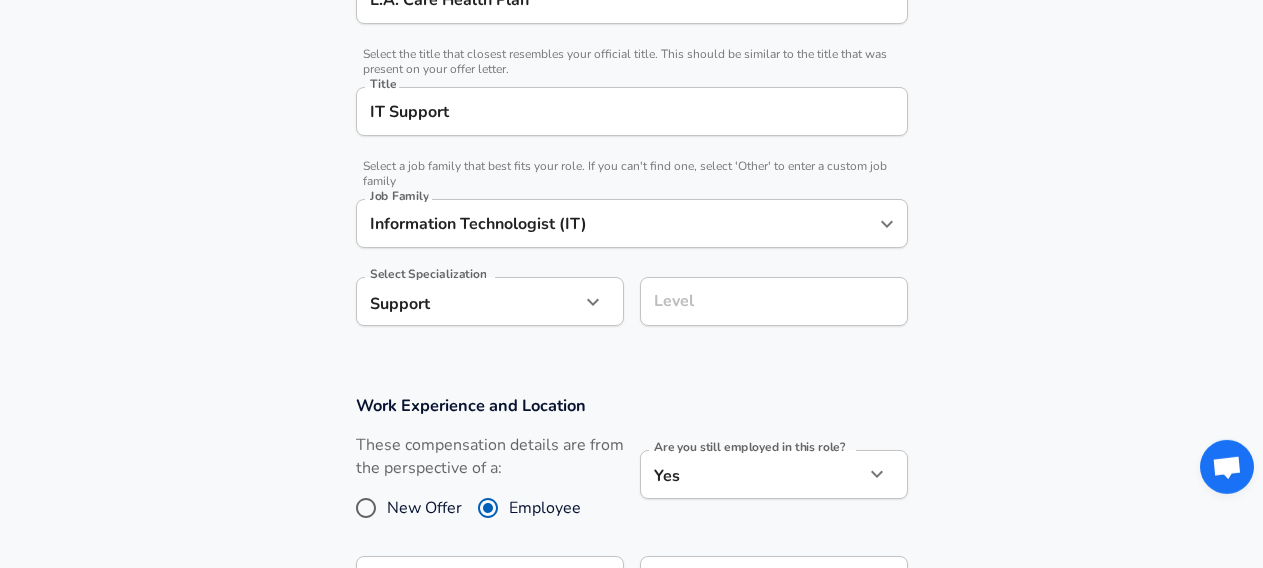 click on "Company & Title Information   Enter the company you received your offer from Company L.A. Care Health Plan Company   Select the title that closest resembles your official title. This should be similar to the title that was present on your offer letter. Title IT Support Title   Select a job family that best fits your role. If you can't find one, select 'Other' to enter a custom job family Job Family Information Technologist (IT) Job Family Select Specialization Support Support Select Specialization Level Level" at bounding box center (631, 129) 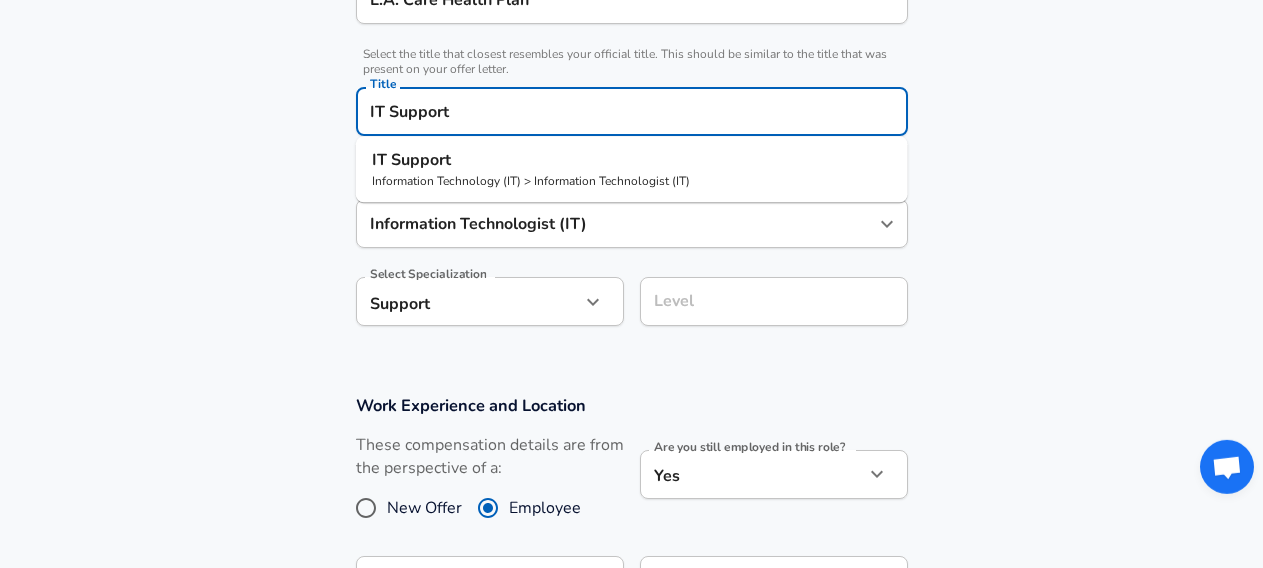 click on "IT Support" at bounding box center [632, 111] 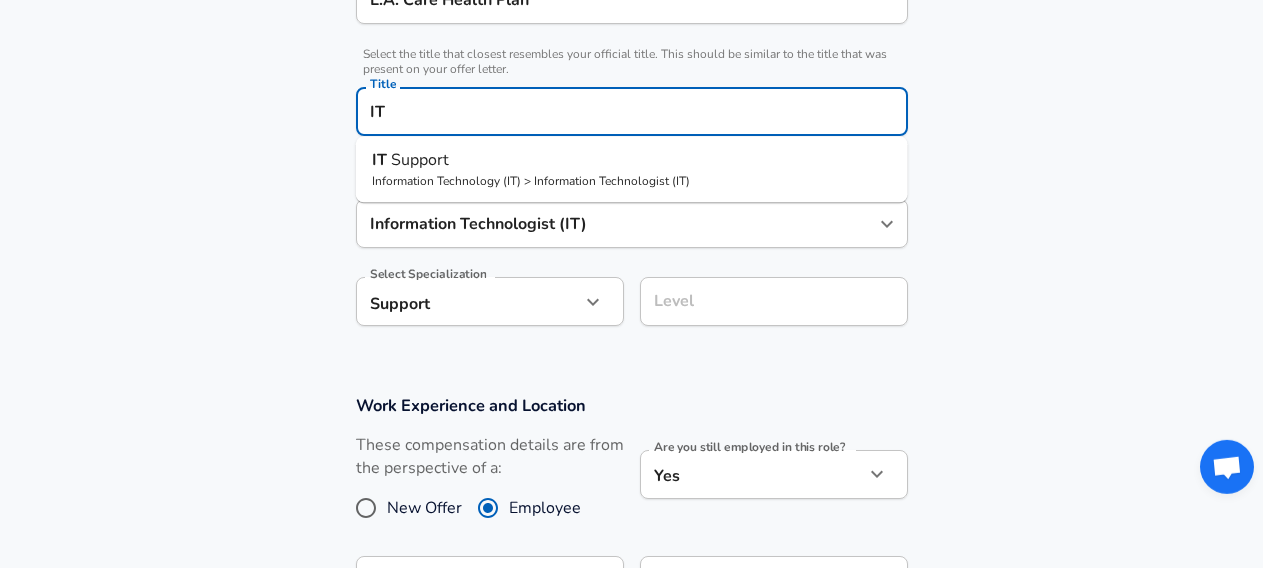 type on "I" 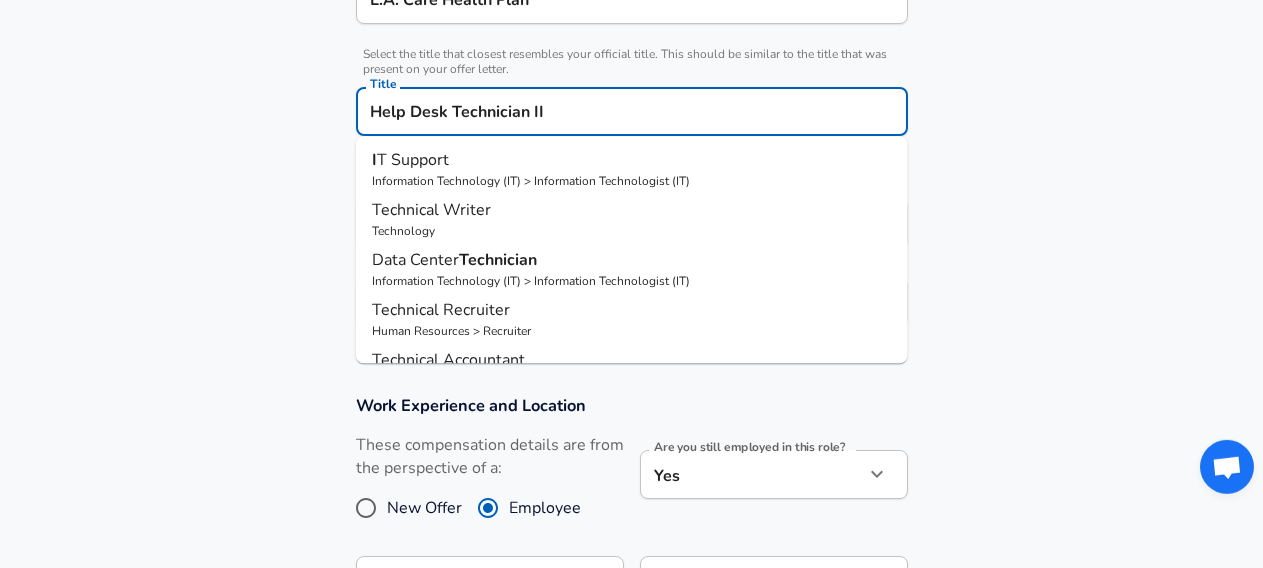 type on "Help Desk Technician II" 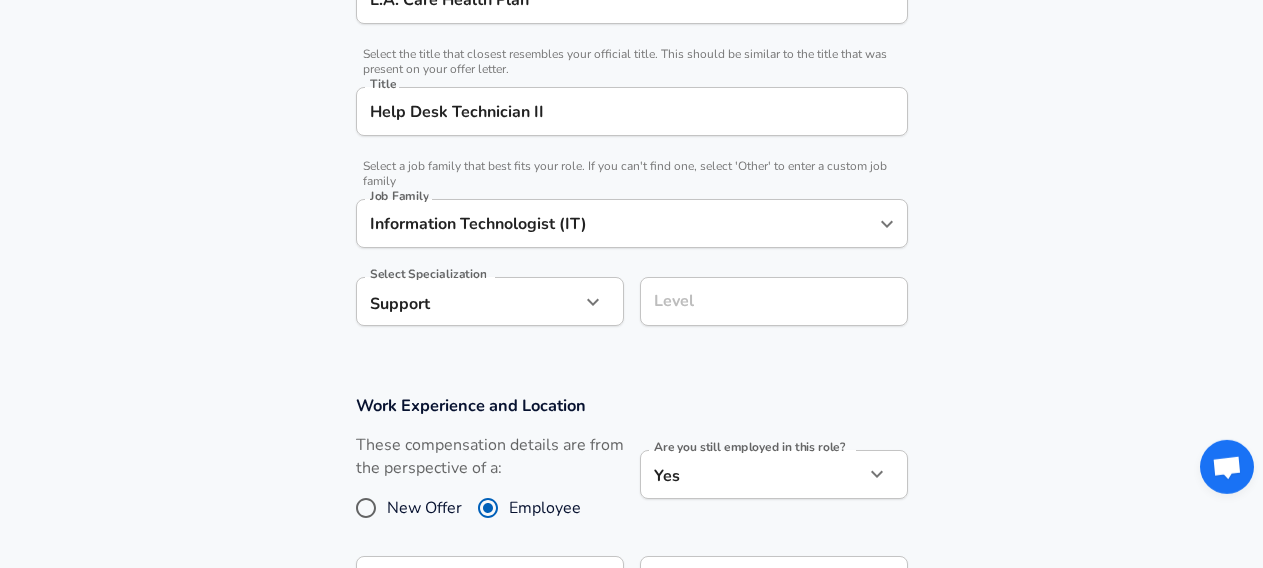 scroll, scrollTop: 509, scrollLeft: 0, axis: vertical 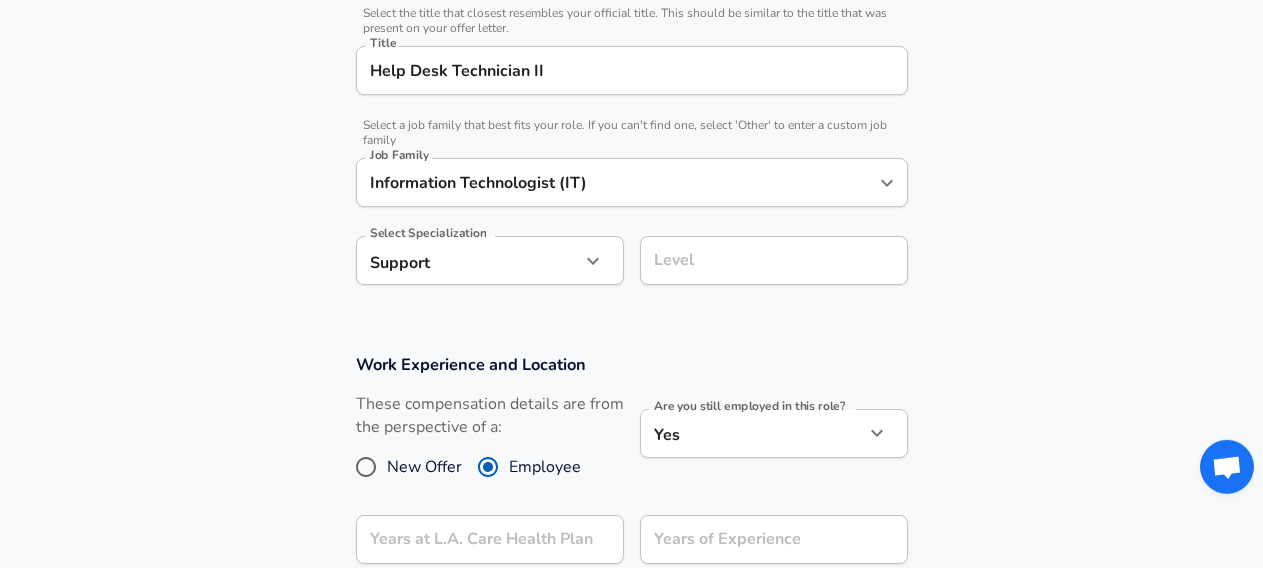 click on "Level" at bounding box center (774, 260) 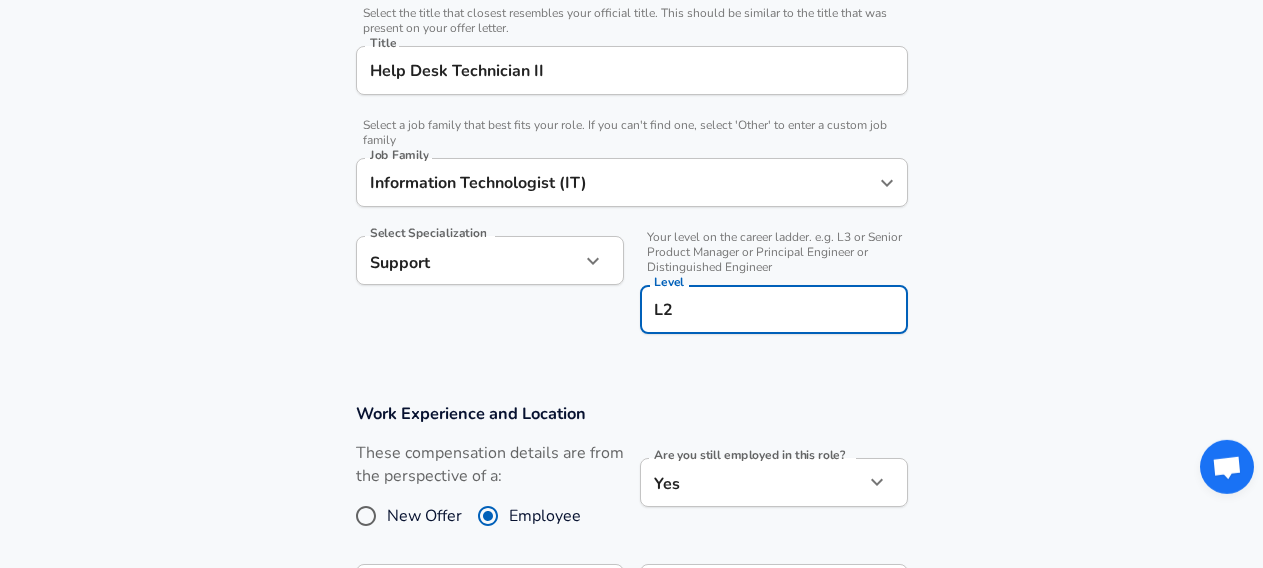 type on "L2" 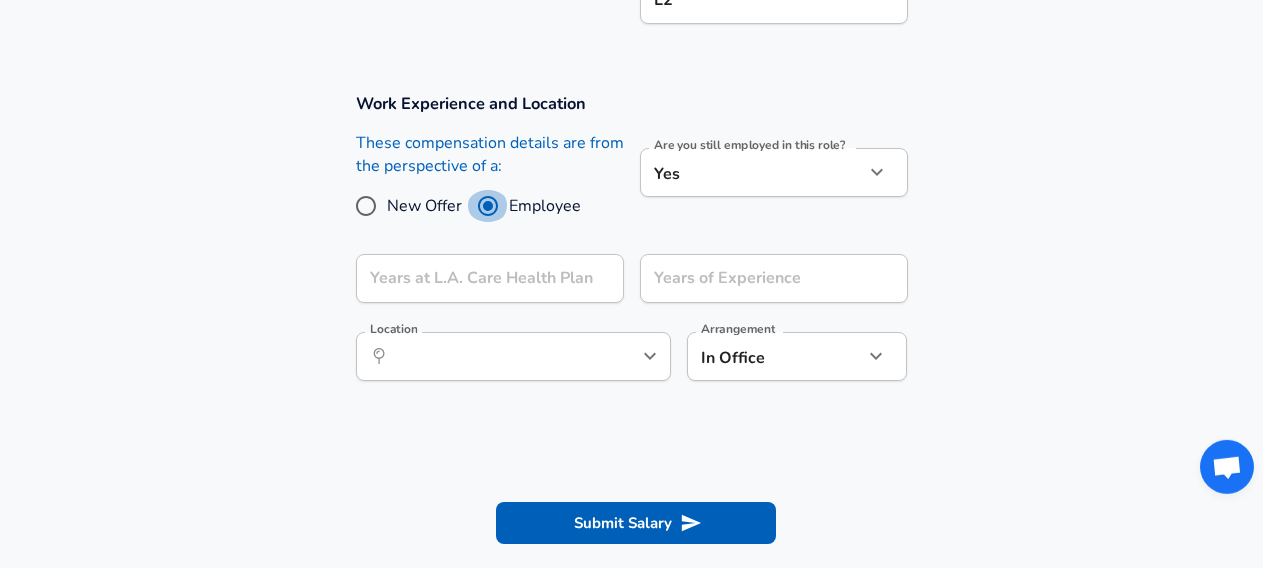 scroll, scrollTop: 825, scrollLeft: 0, axis: vertical 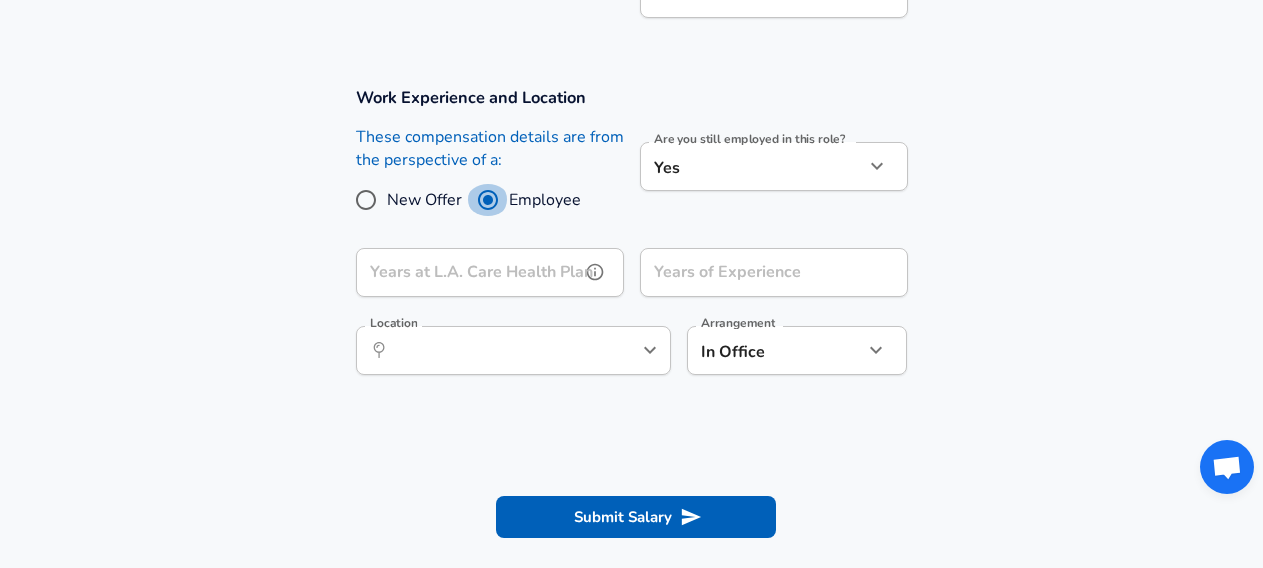 click on "Years at L.A. Care Health Plan" at bounding box center [468, 272] 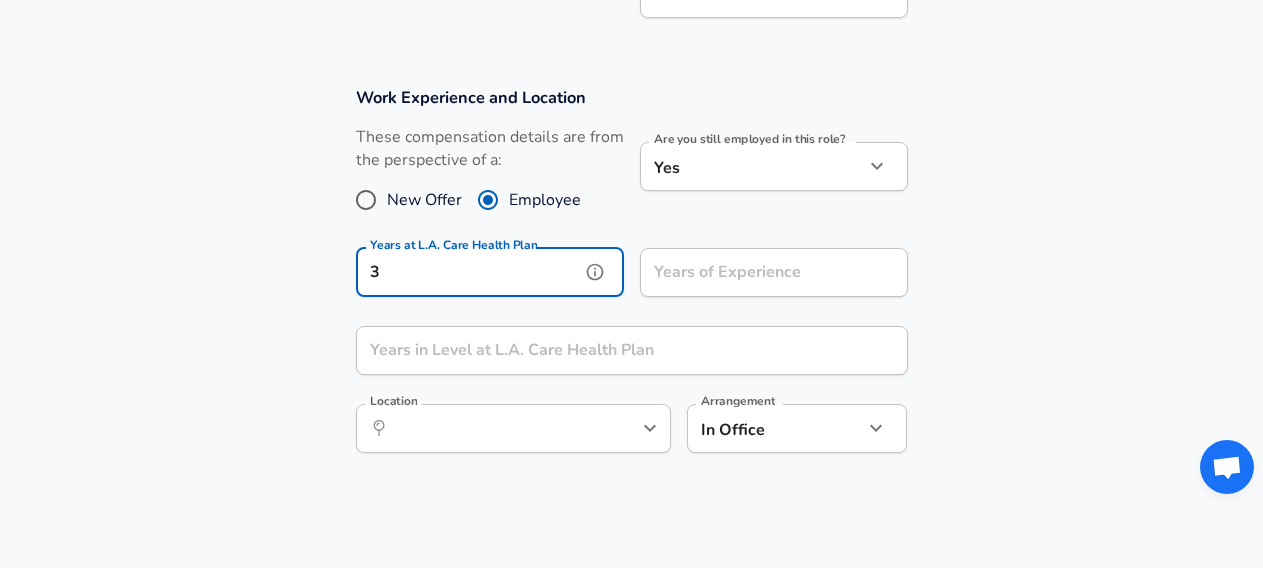 type on "3" 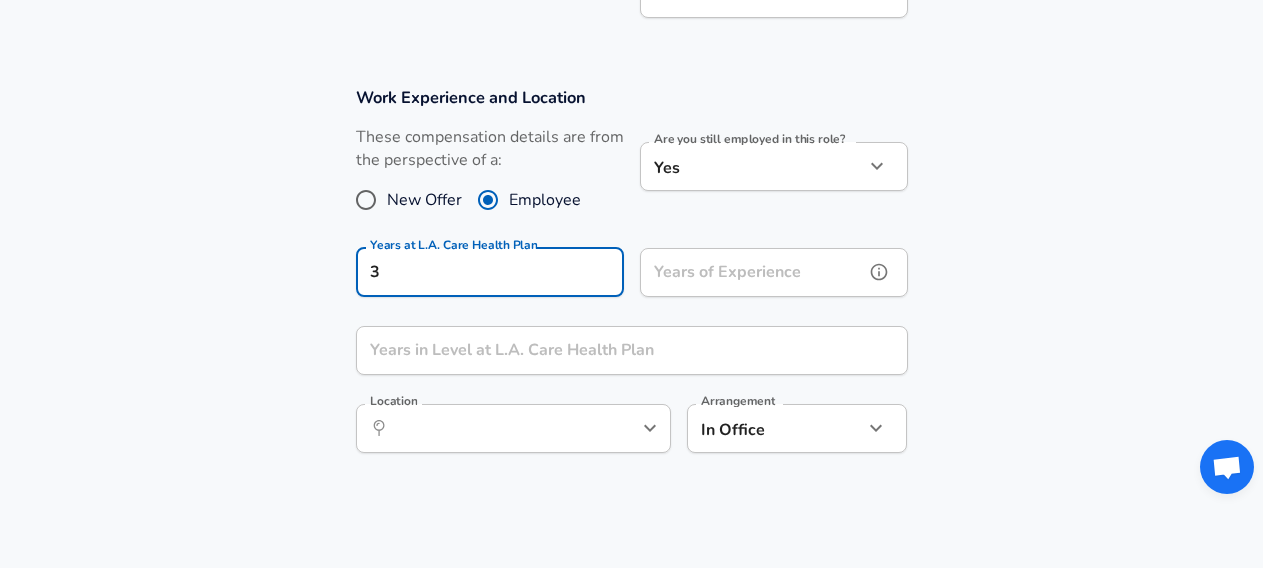 click on "Years of Experience" at bounding box center [752, 272] 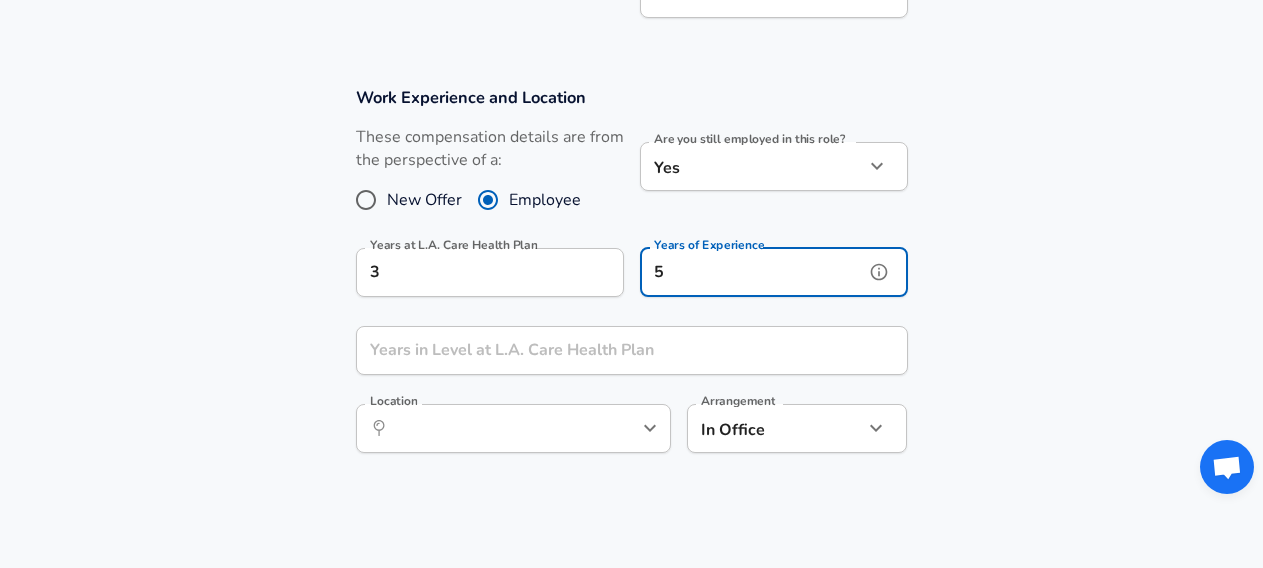 type on "5" 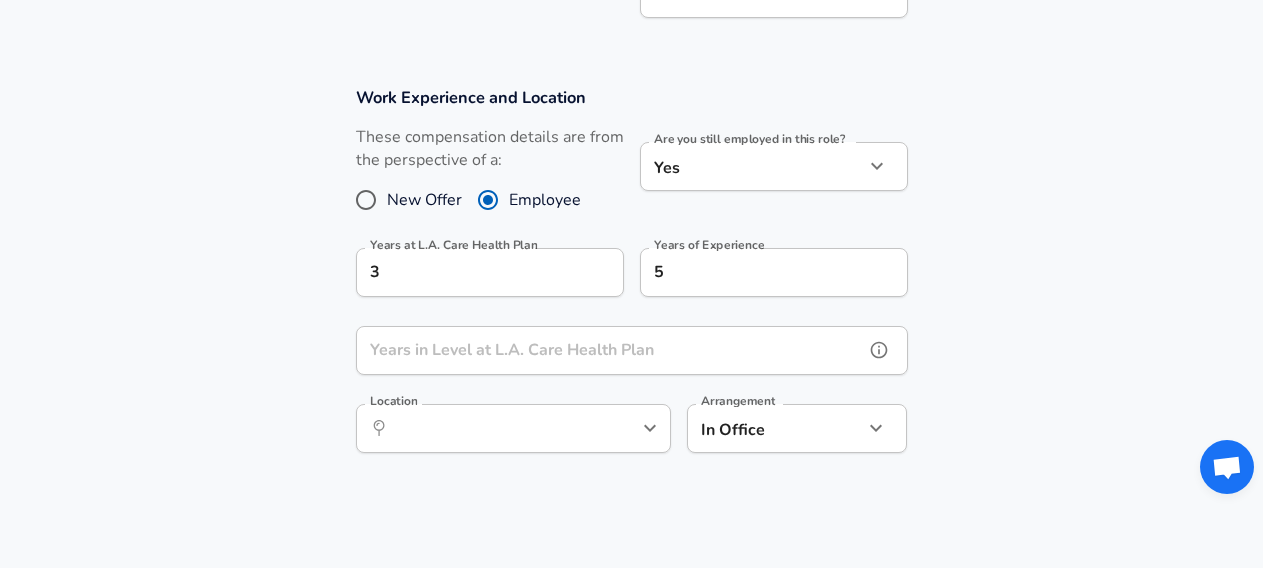 click on "Years in Level at L.A. Care Health Plan" at bounding box center (610, 350) 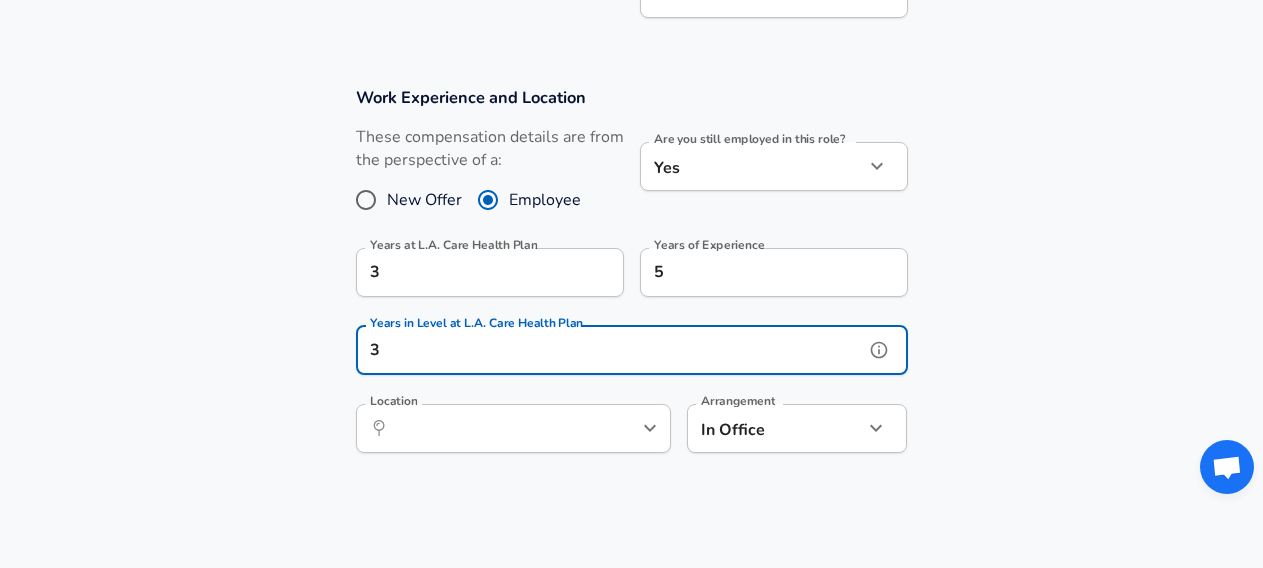type on "3" 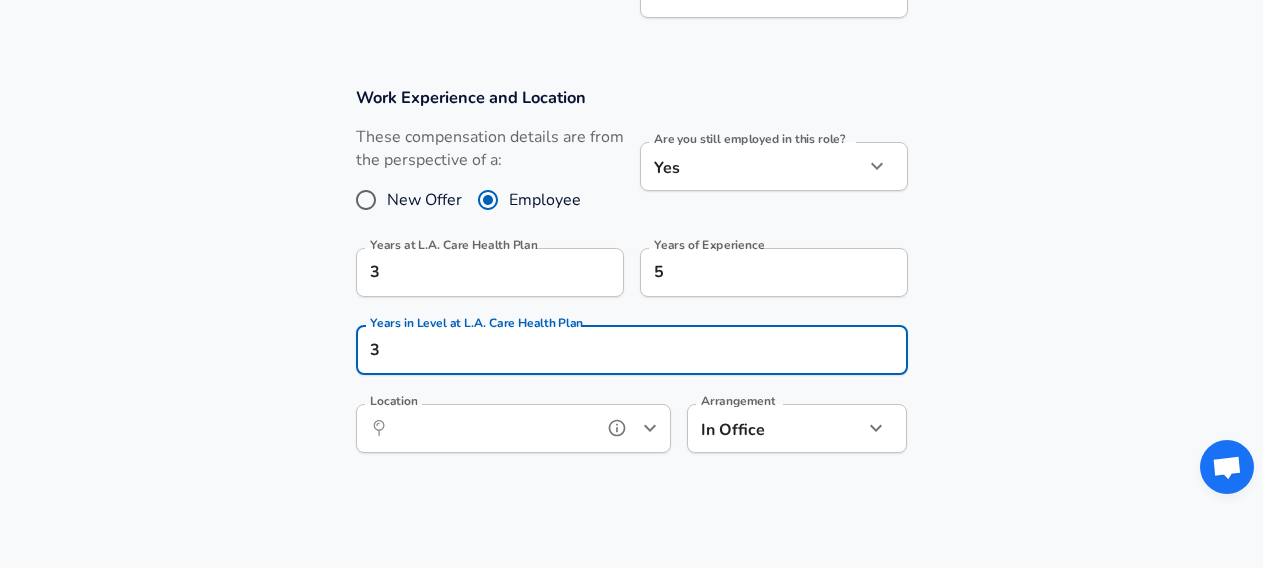 click on "Location" at bounding box center (491, 428) 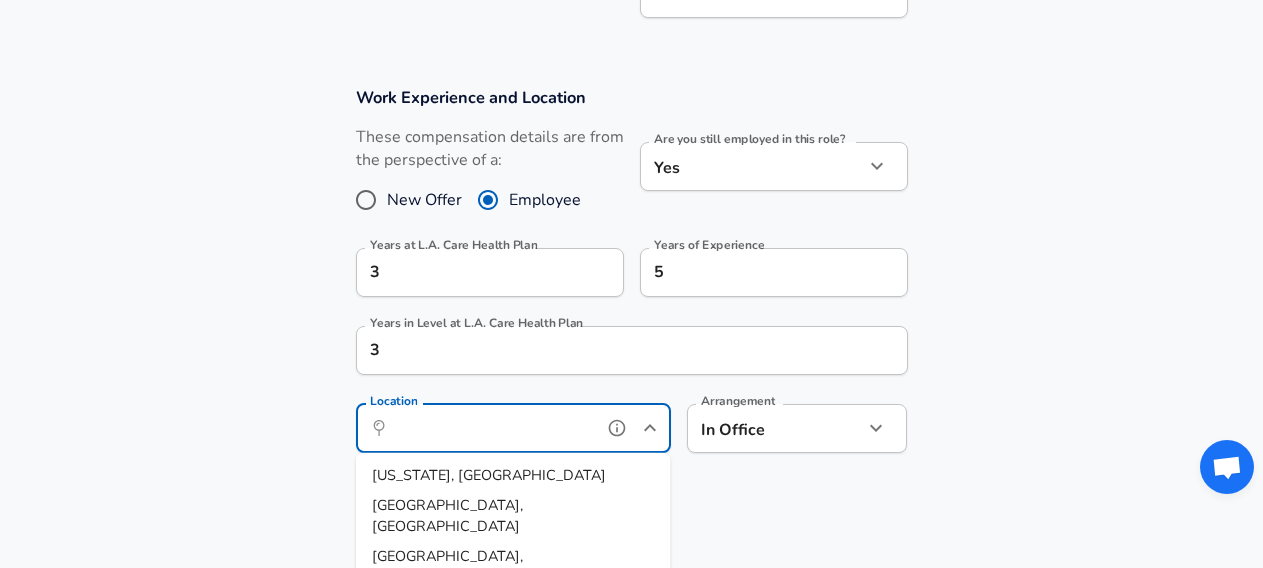 click on "Los Angeles, CA" at bounding box center [513, 515] 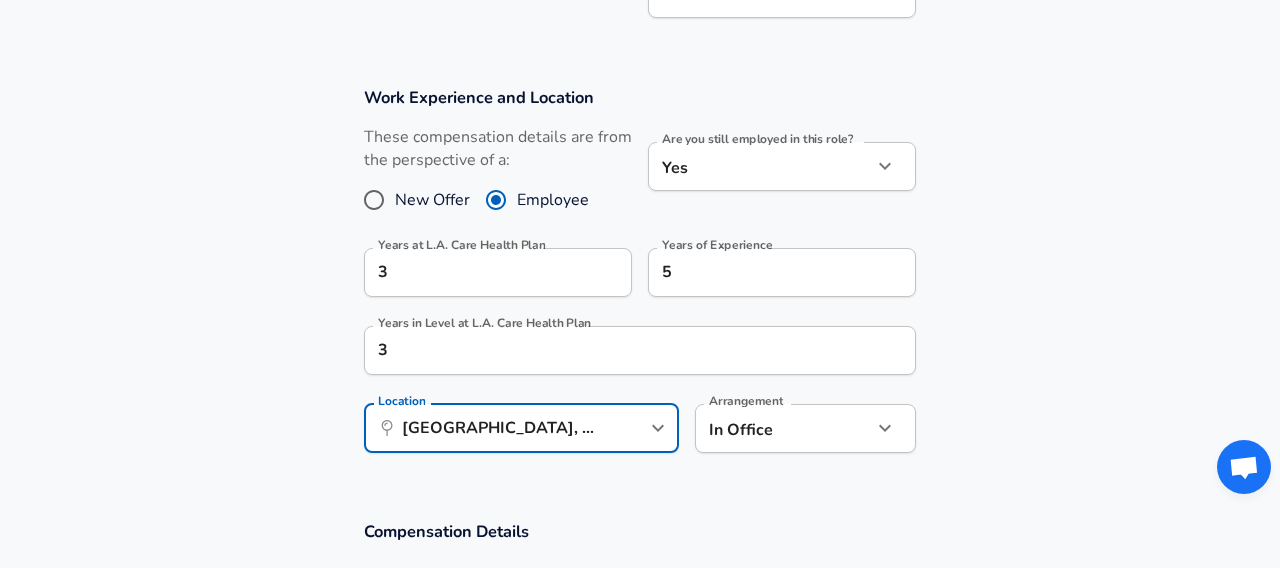 click on "Restart Add Your Salary Upload your offer letter   to verify your submission Enhance Privacy and Anonymity No Automatically hides specific fields until there are enough submissions to safely display the full details.   More Details Based on your submission and the data points that we have already collected, we will automatically hide and anonymize specific fields if there aren't enough data points to remain sufficiently anonymous. Company & Title Information   Enter the company you received your offer from Company L.A. Care Health Plan Company   Select the title that closest resembles your official title. This should be similar to the title that was present on your offer letter. Title Help Desk Technician II Title   Select a job family that best fits your role. If you can't find one, select 'Other' to enter a custom job family Job Family Information Technologist (IT) Job Family Select Specialization Support Support Select Specialization   Level L2 Level Work Experience and Location New Offer Employee Yes yes" at bounding box center [640, -541] 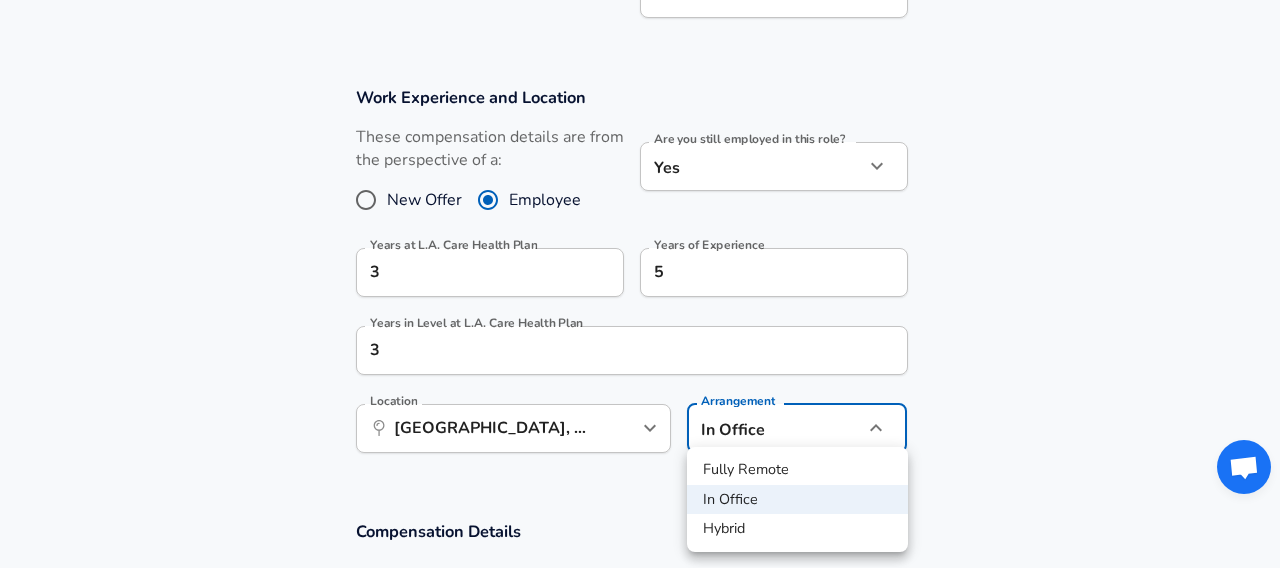 click on "Fully Remote" at bounding box center [797, 470] 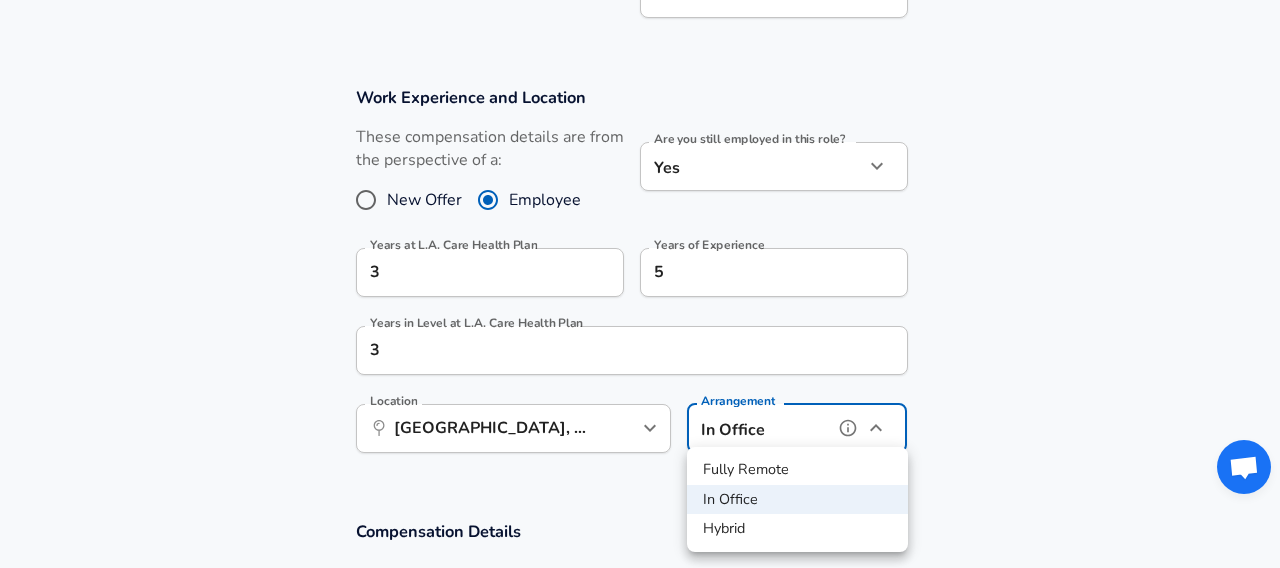 type on "remote" 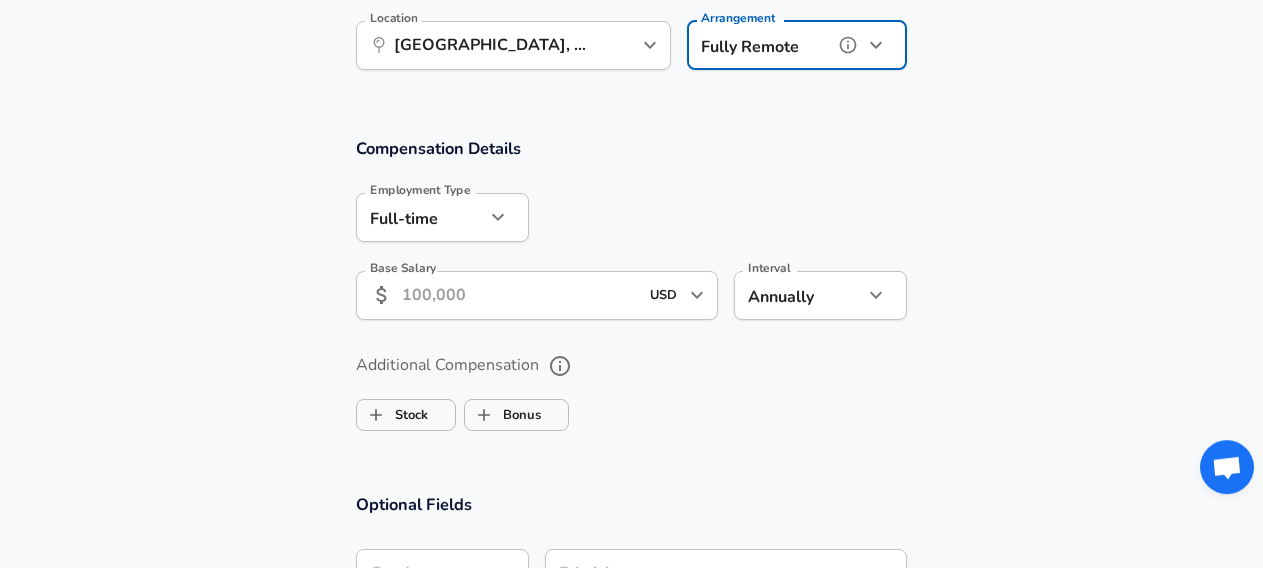scroll, scrollTop: 1209, scrollLeft: 0, axis: vertical 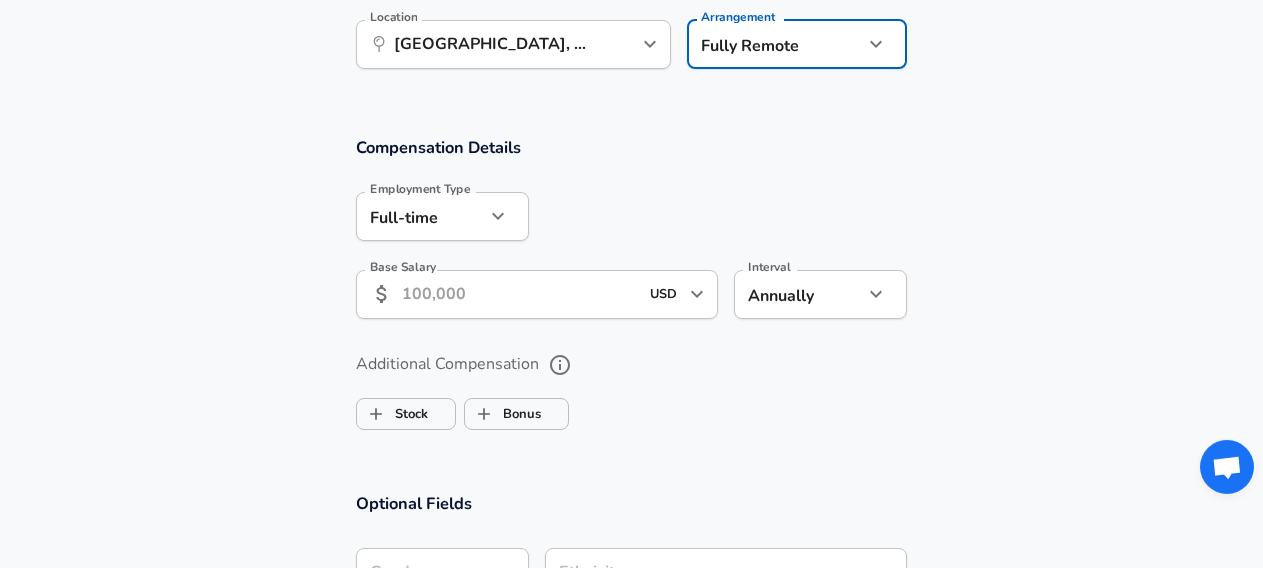 click on "Base Salary" at bounding box center [520, 294] 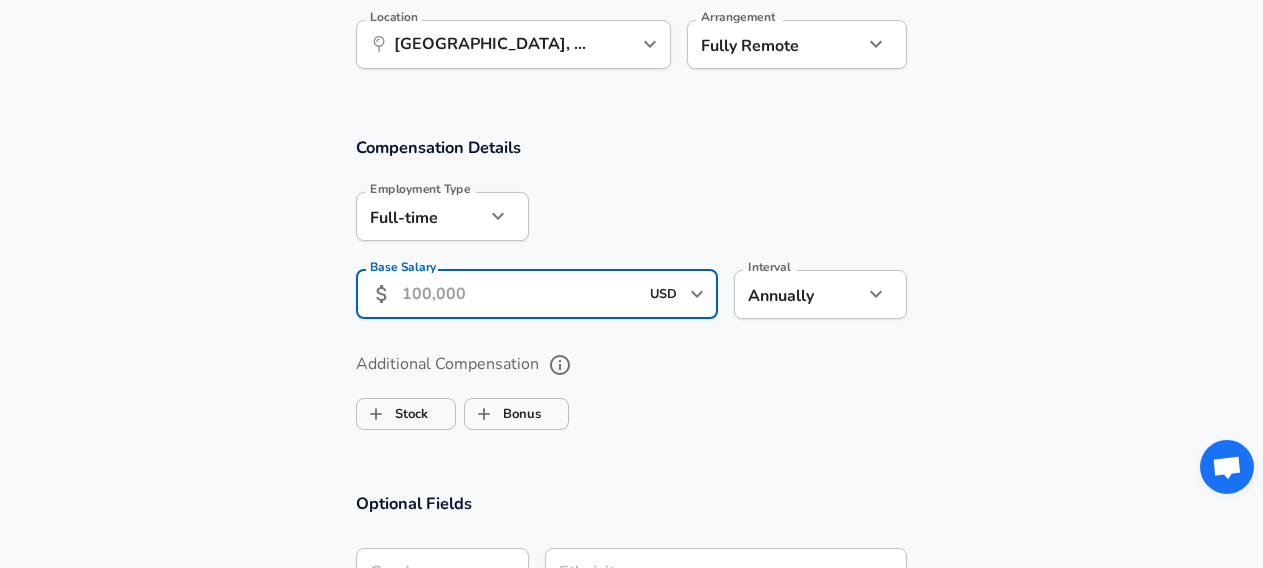 paste on "65,520" 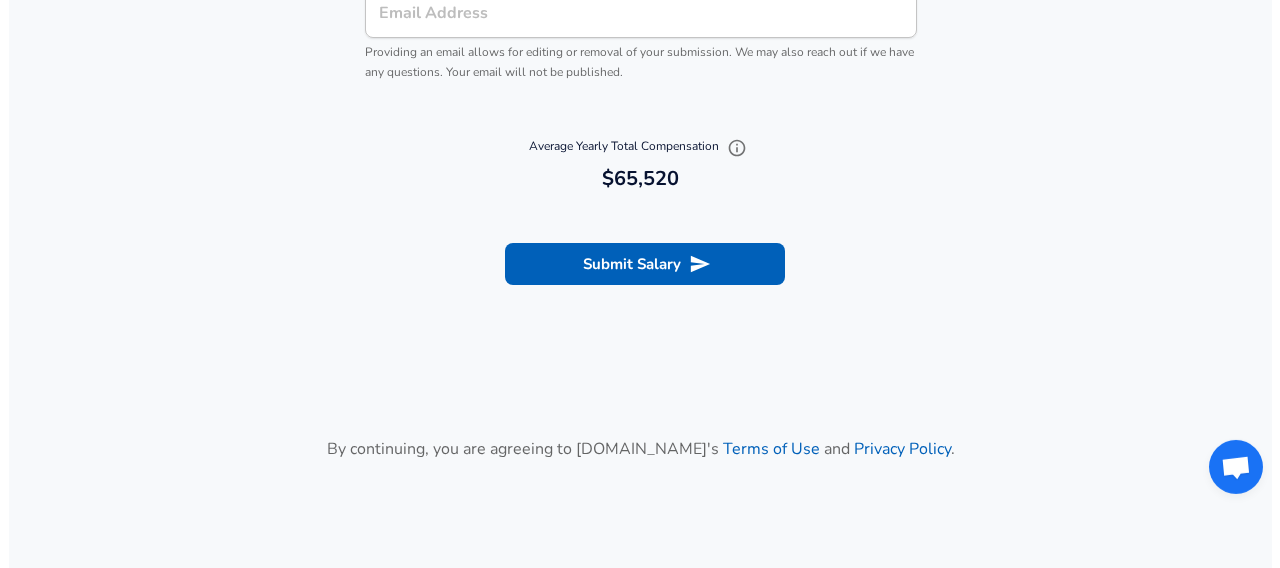 scroll, scrollTop: 2253, scrollLeft: 0, axis: vertical 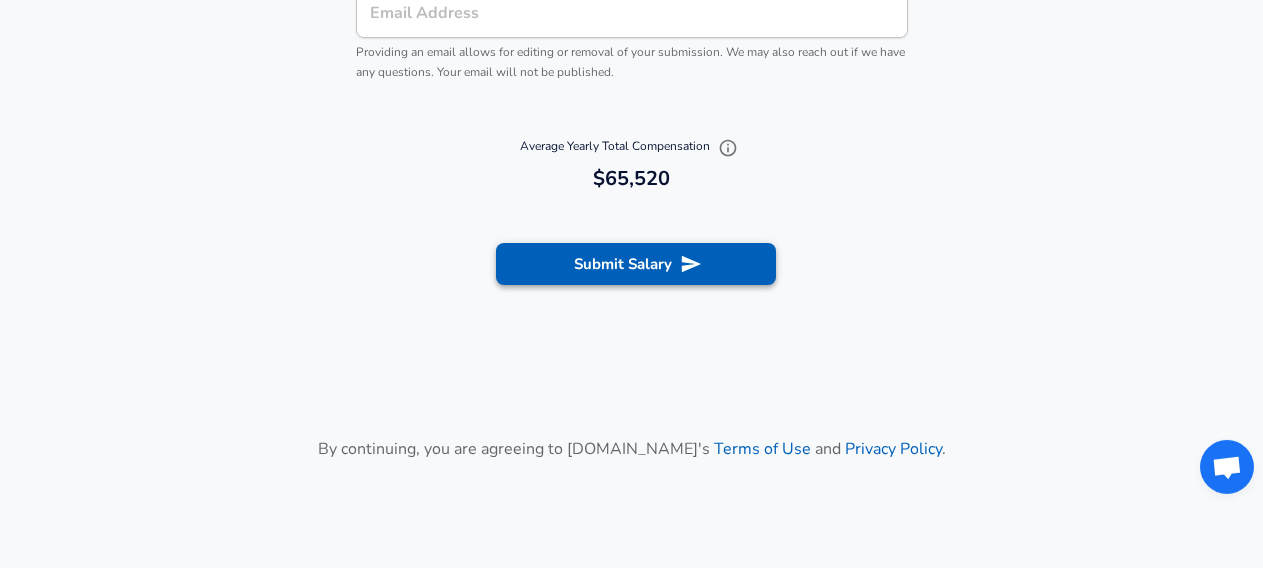 type on "65,520" 